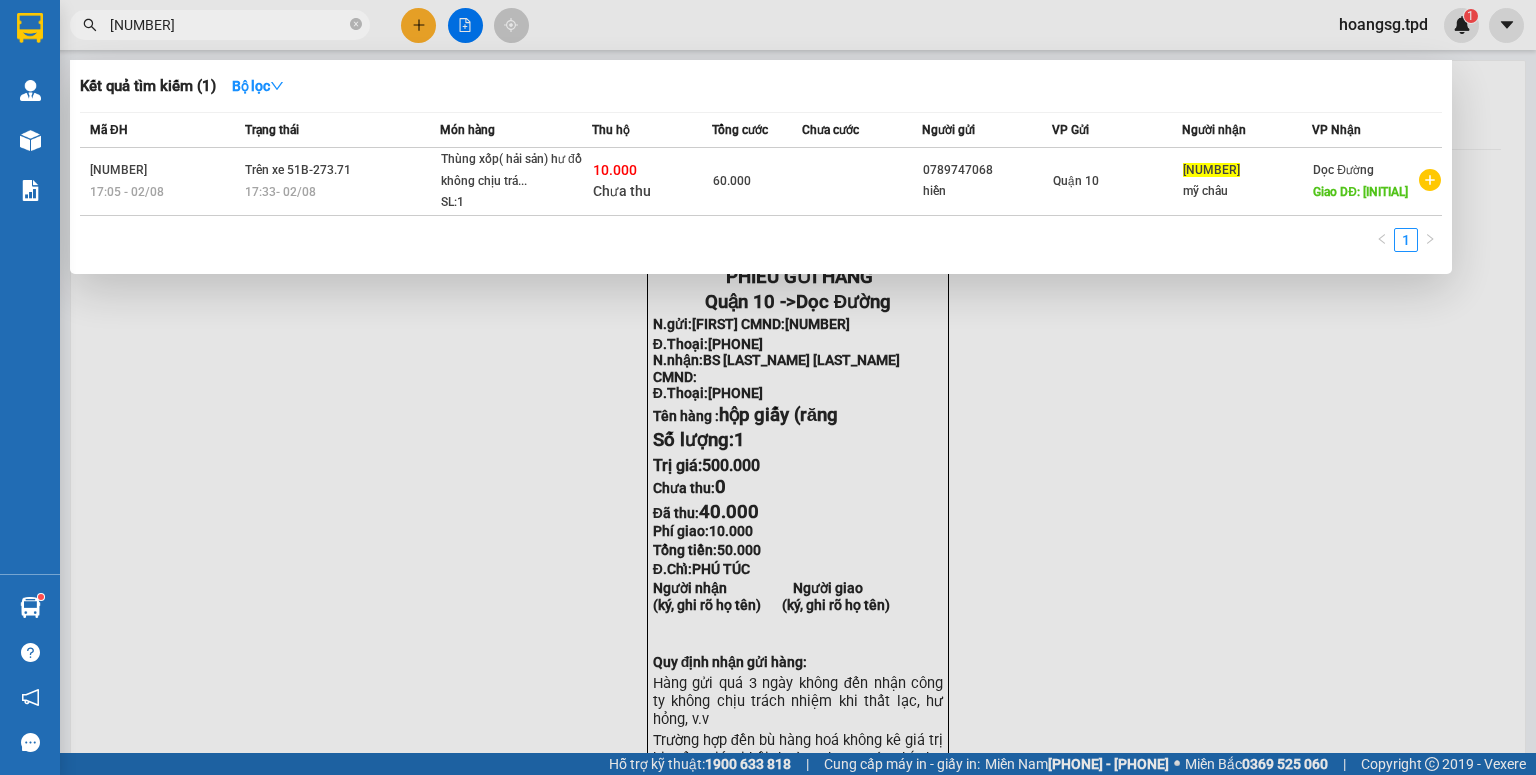 scroll, scrollTop: 0, scrollLeft: 0, axis: both 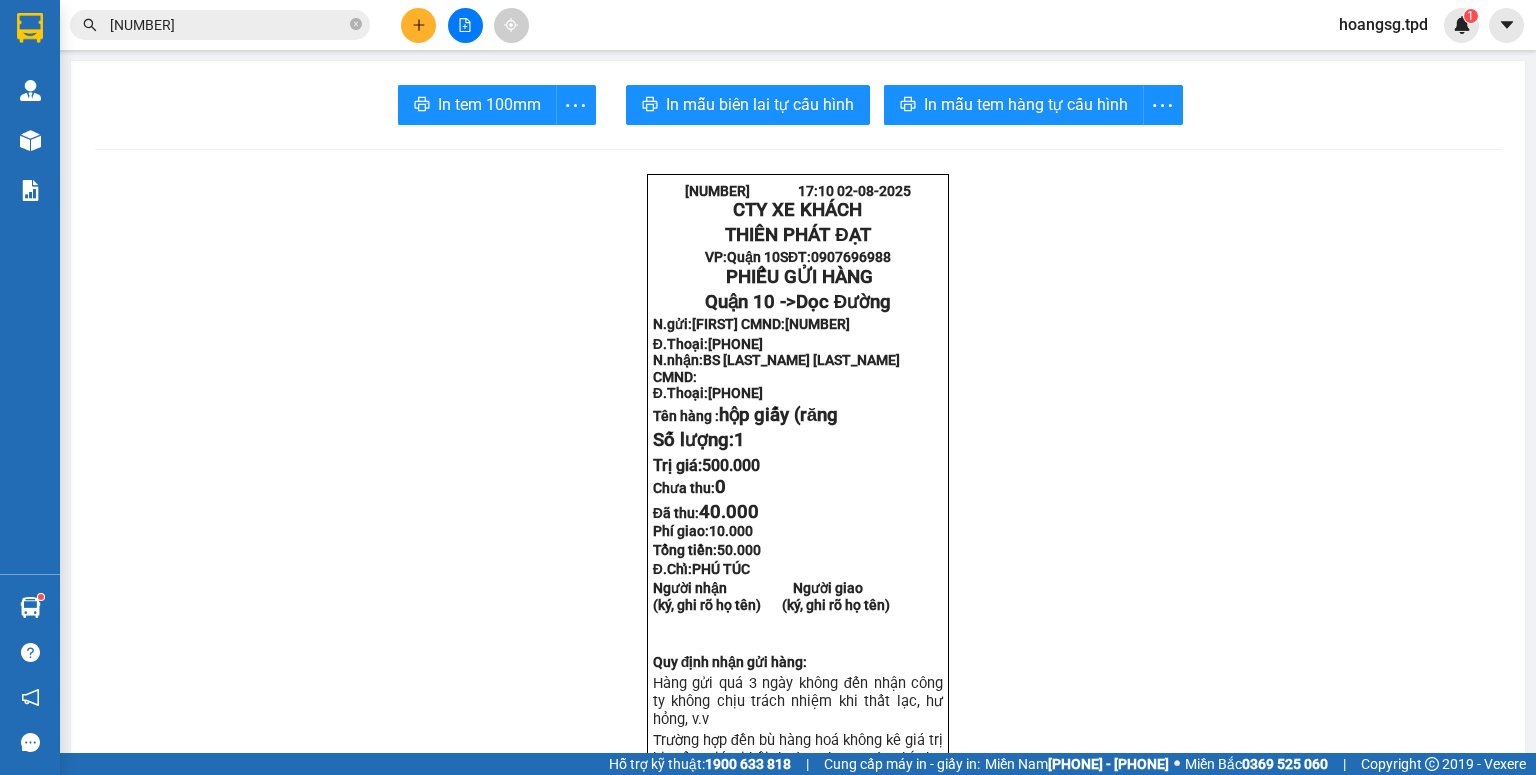 click 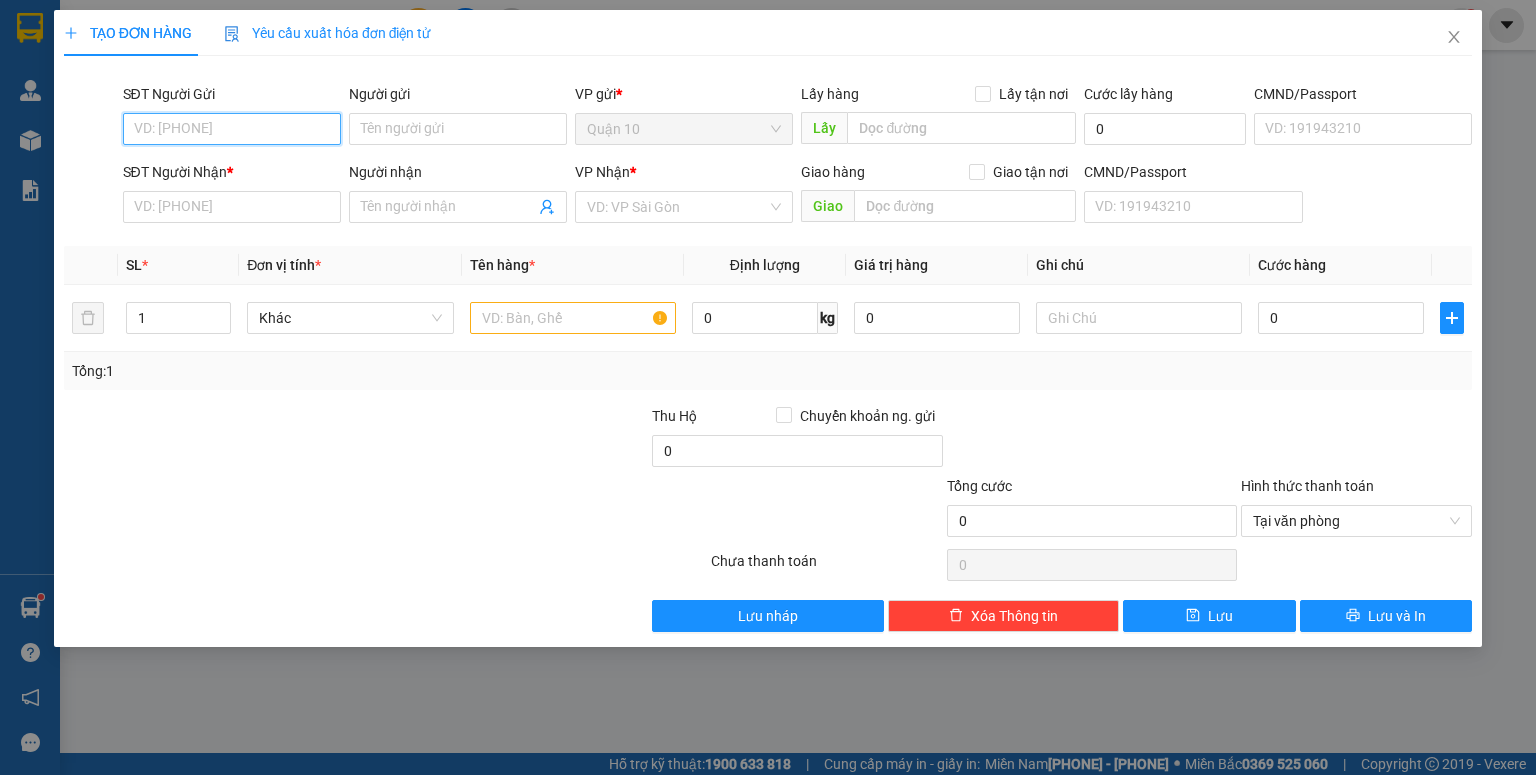 click on "SĐT Người Gửi" at bounding box center (232, 129) 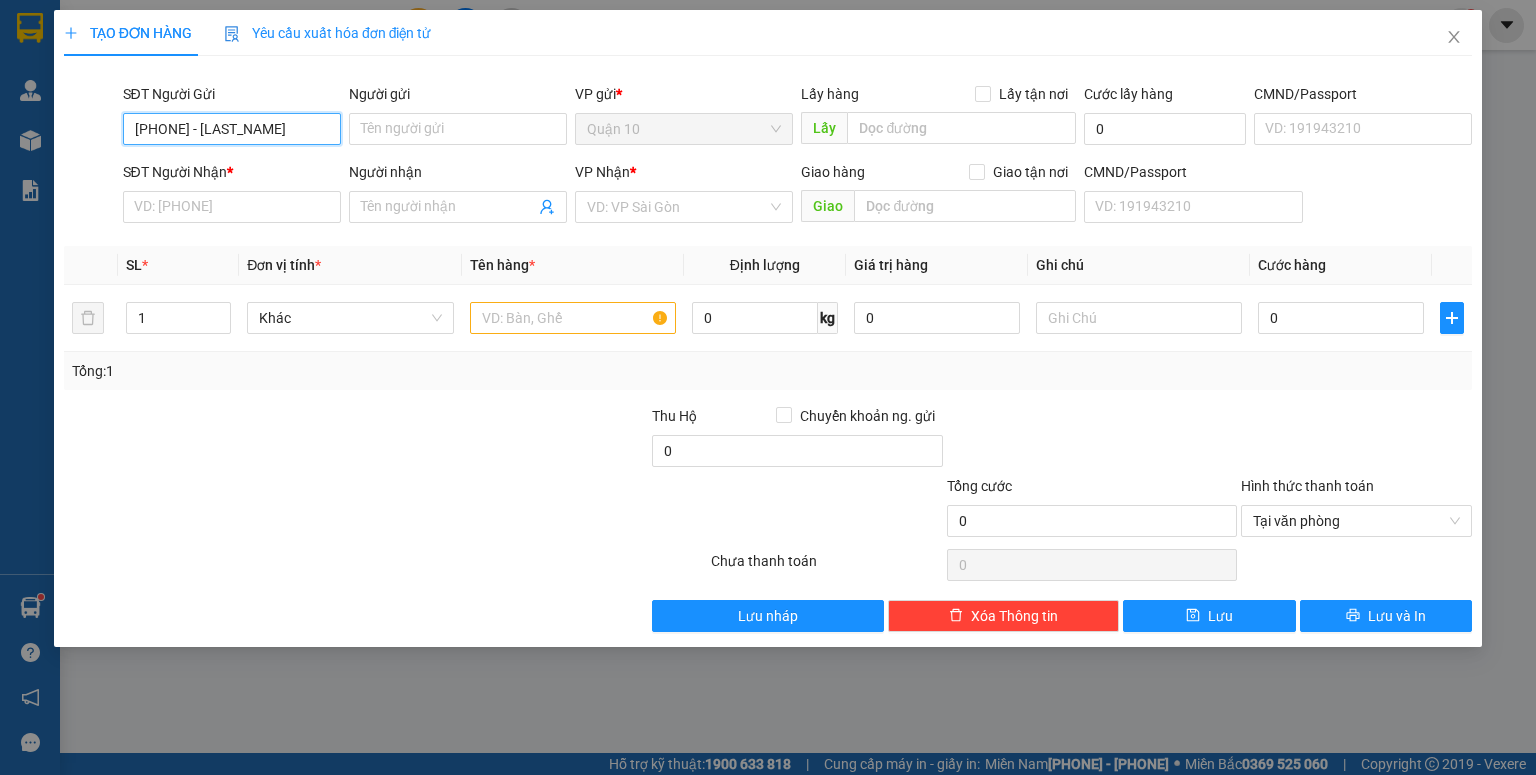 type on "[PHONE] - [LAST_NAME]" 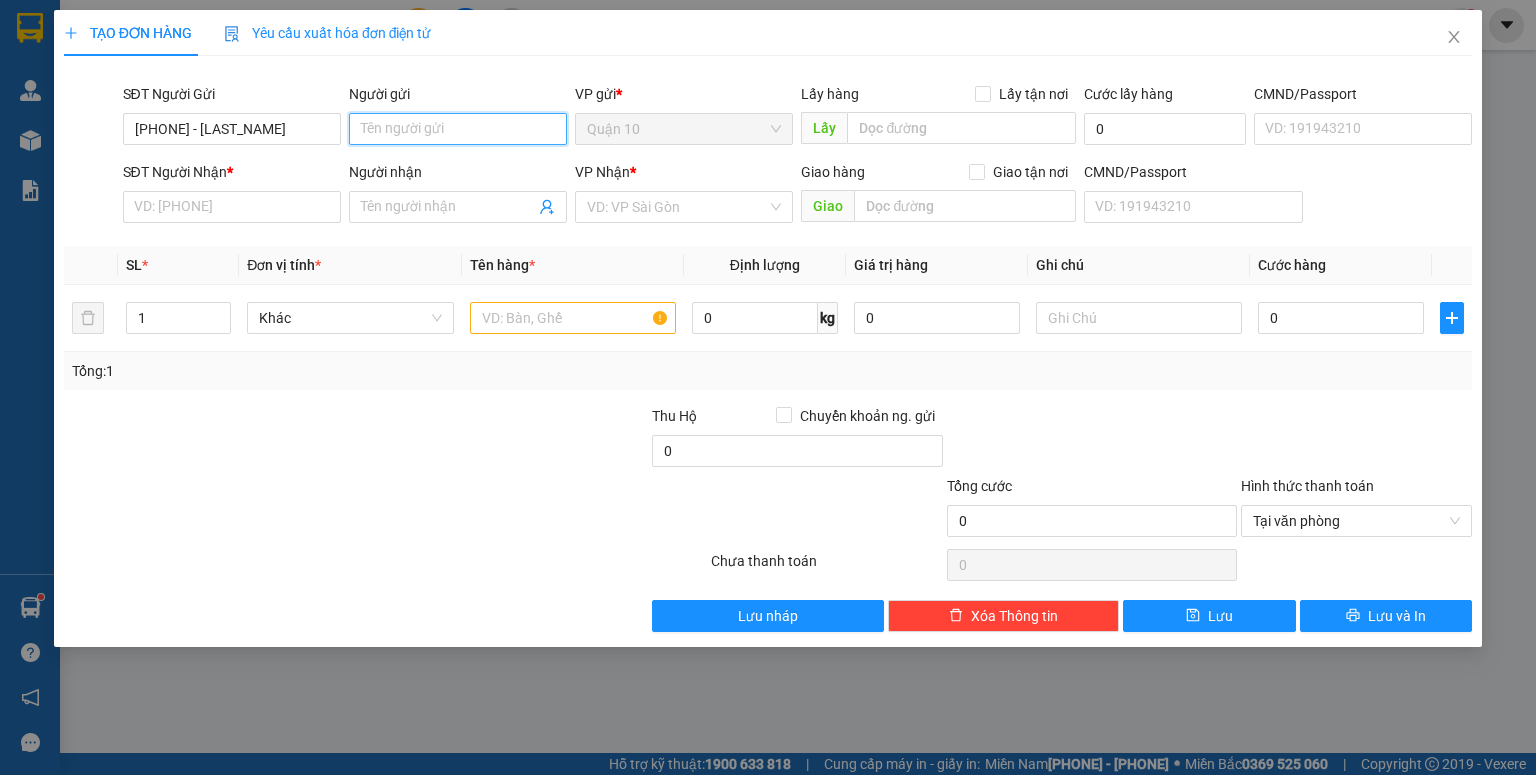 click on "Người gửi" at bounding box center (458, 129) 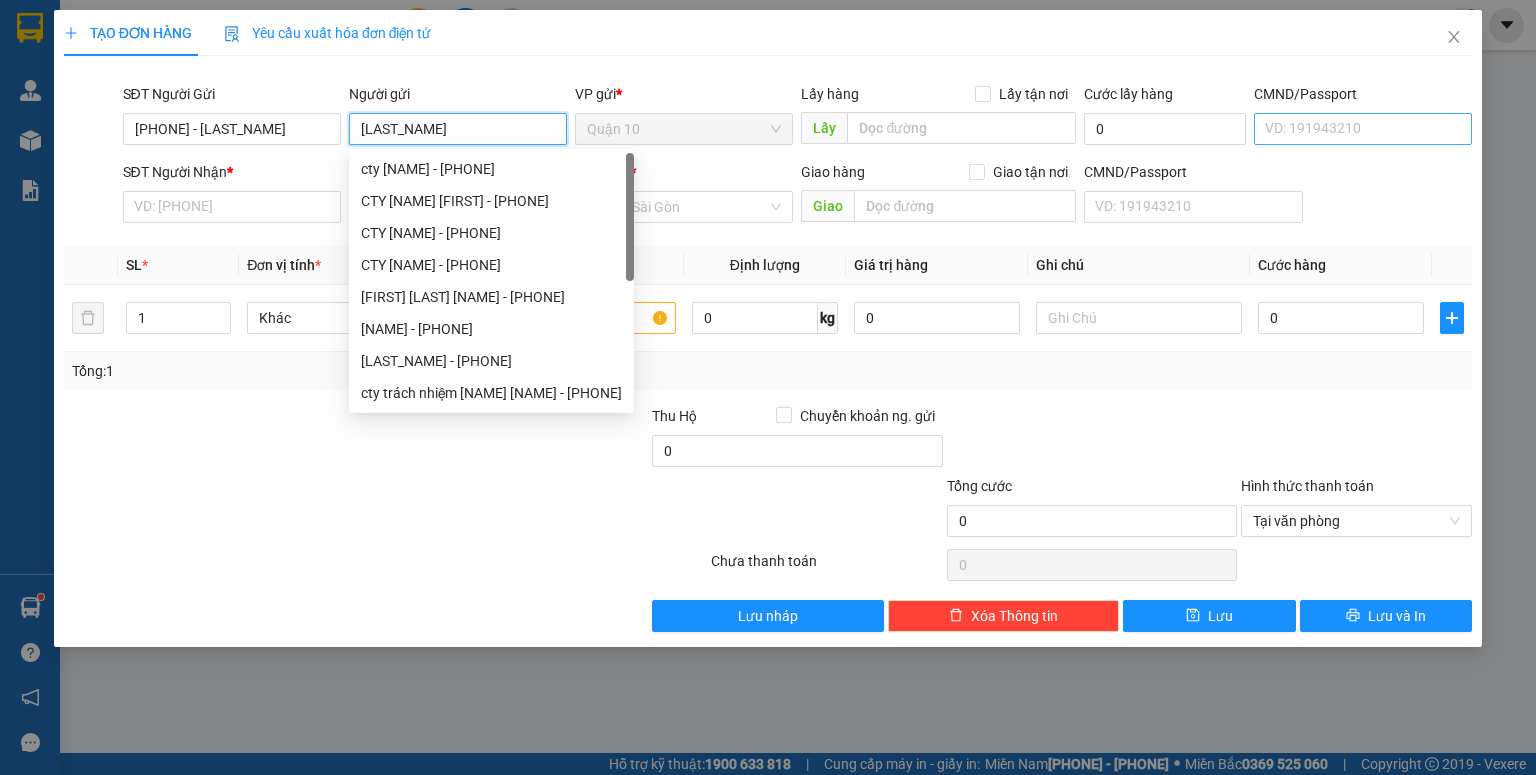 type on "[LAST_NAME]" 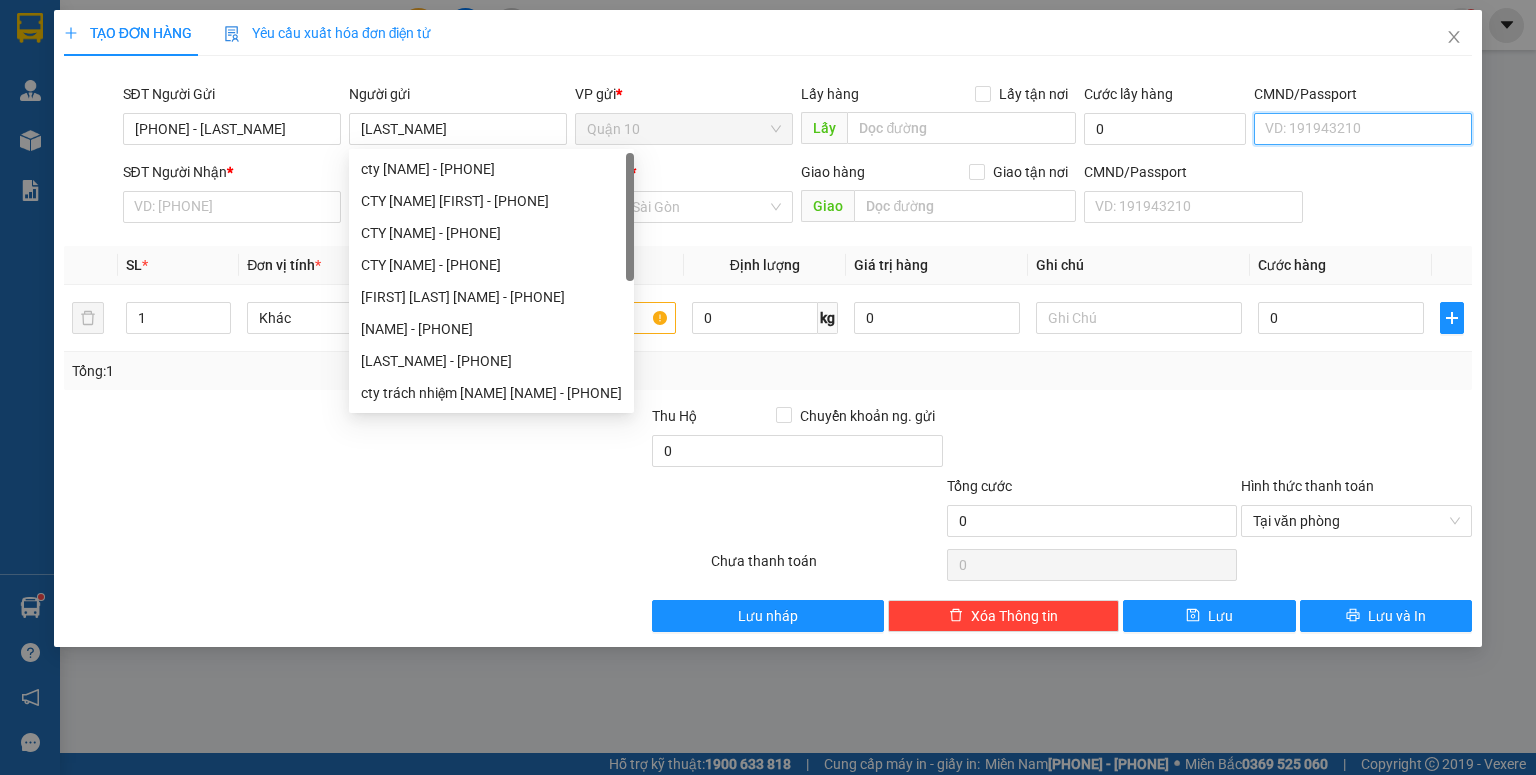 click on "CMND/Passport" at bounding box center (1363, 129) 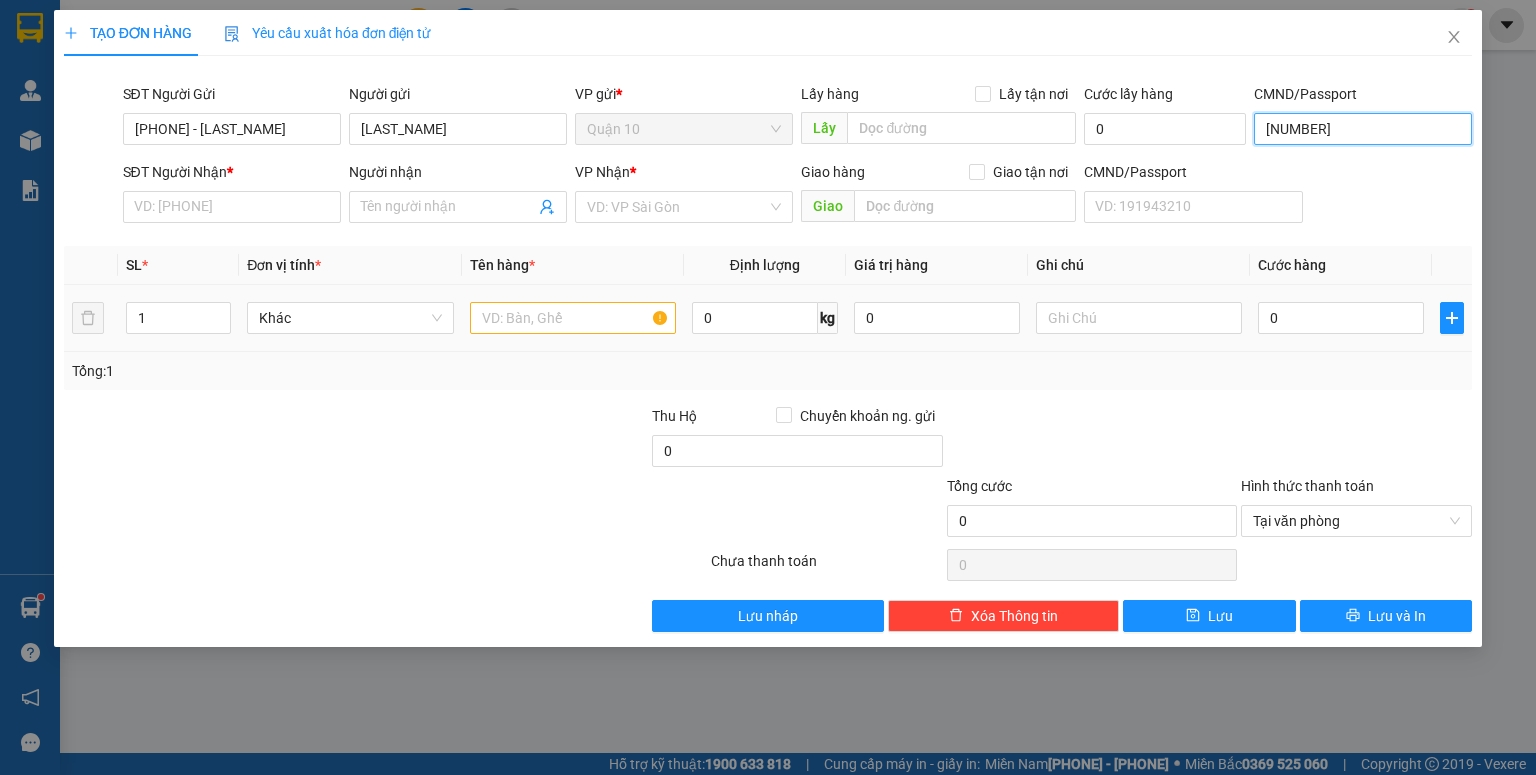 type on "[NUMBER]" 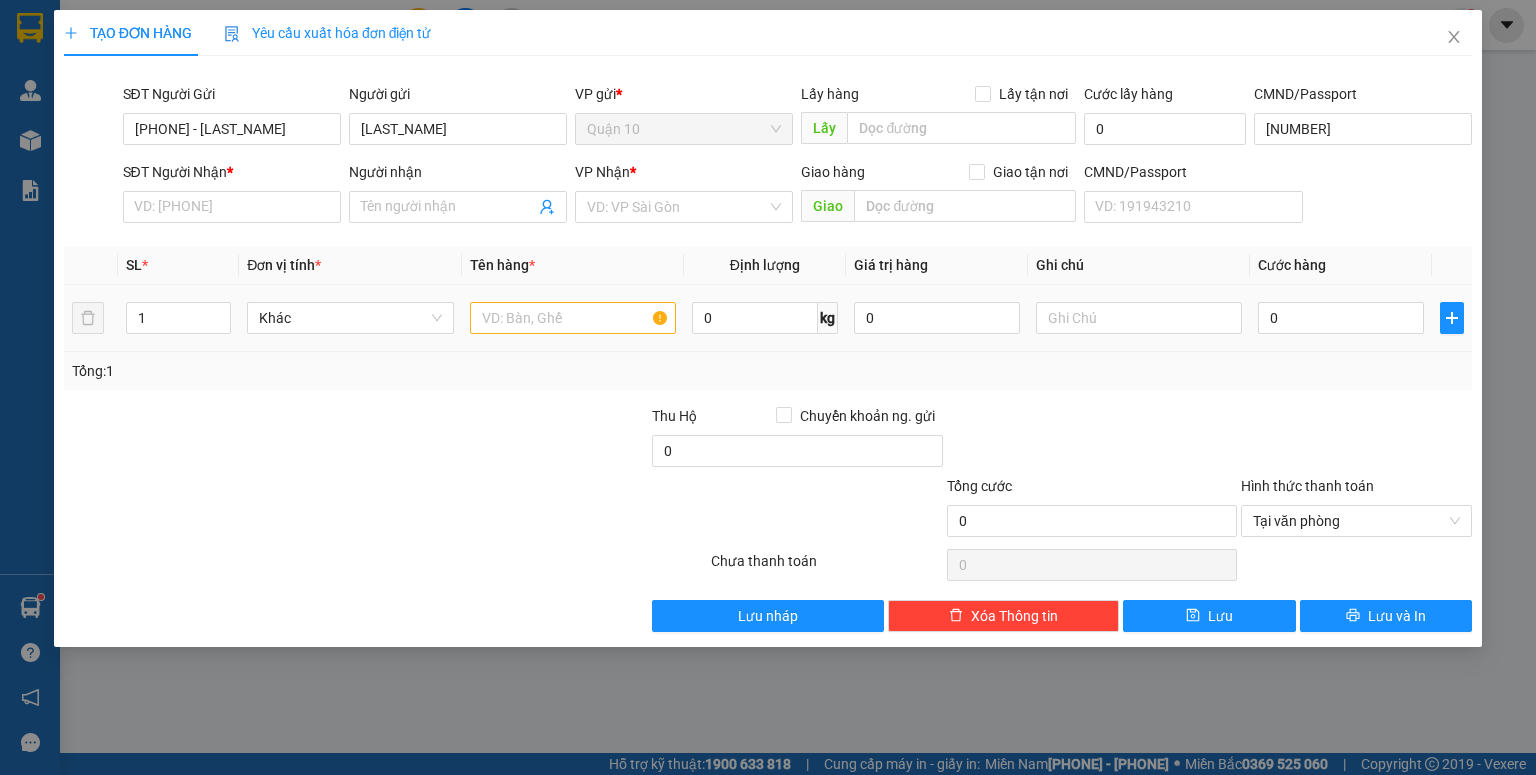 click at bounding box center [573, 318] 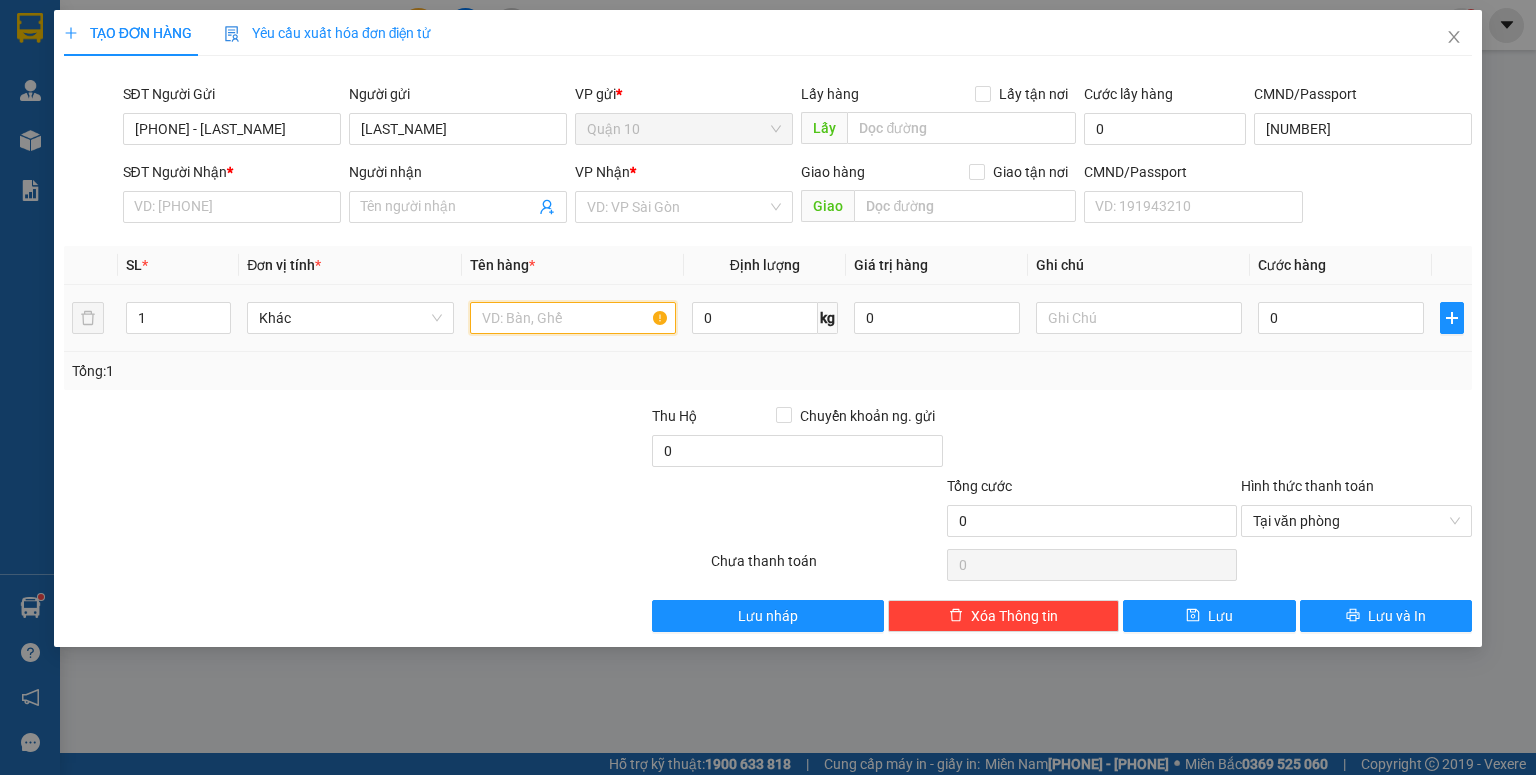 click at bounding box center [573, 318] 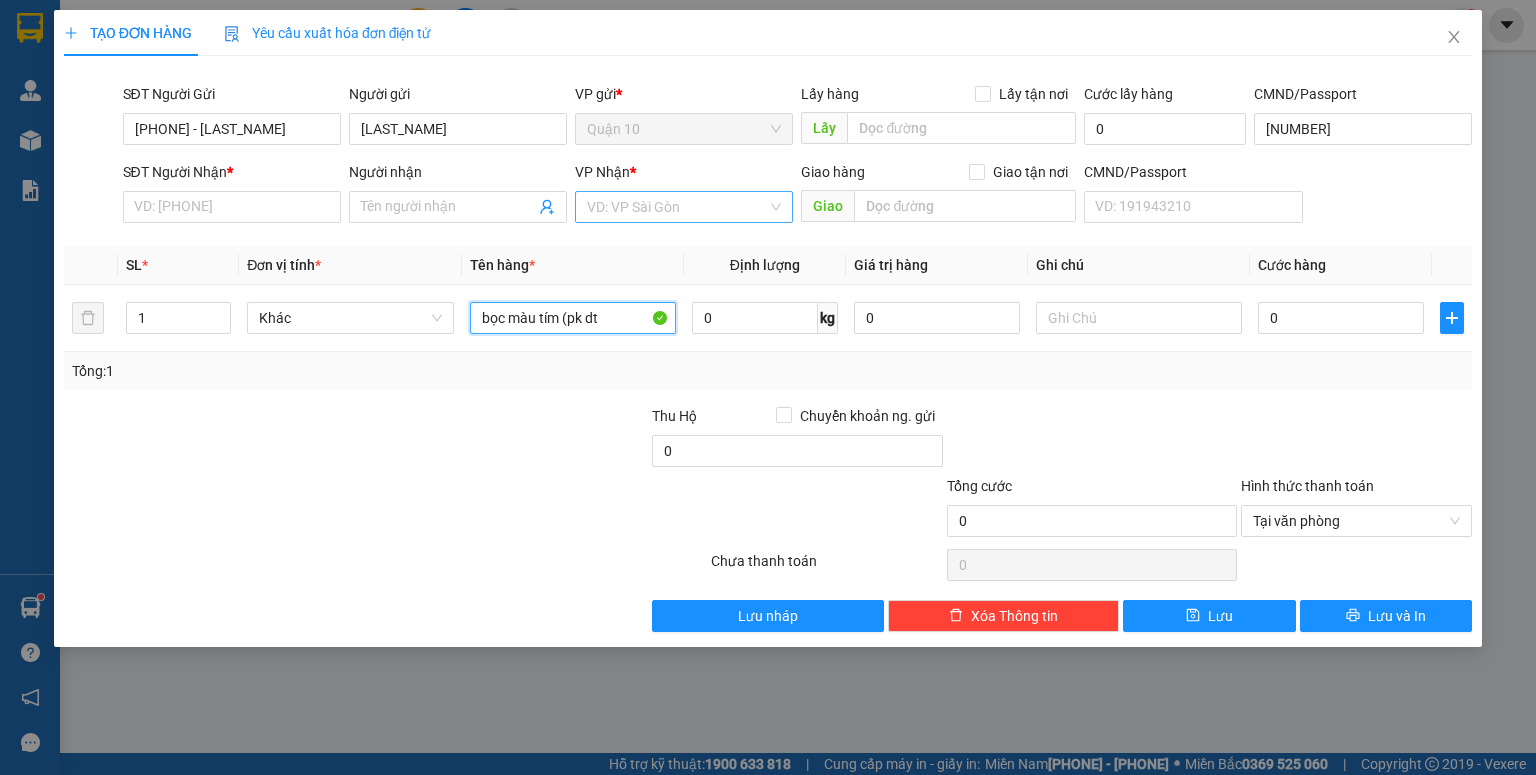 type on "bọc màu tím (pk dt" 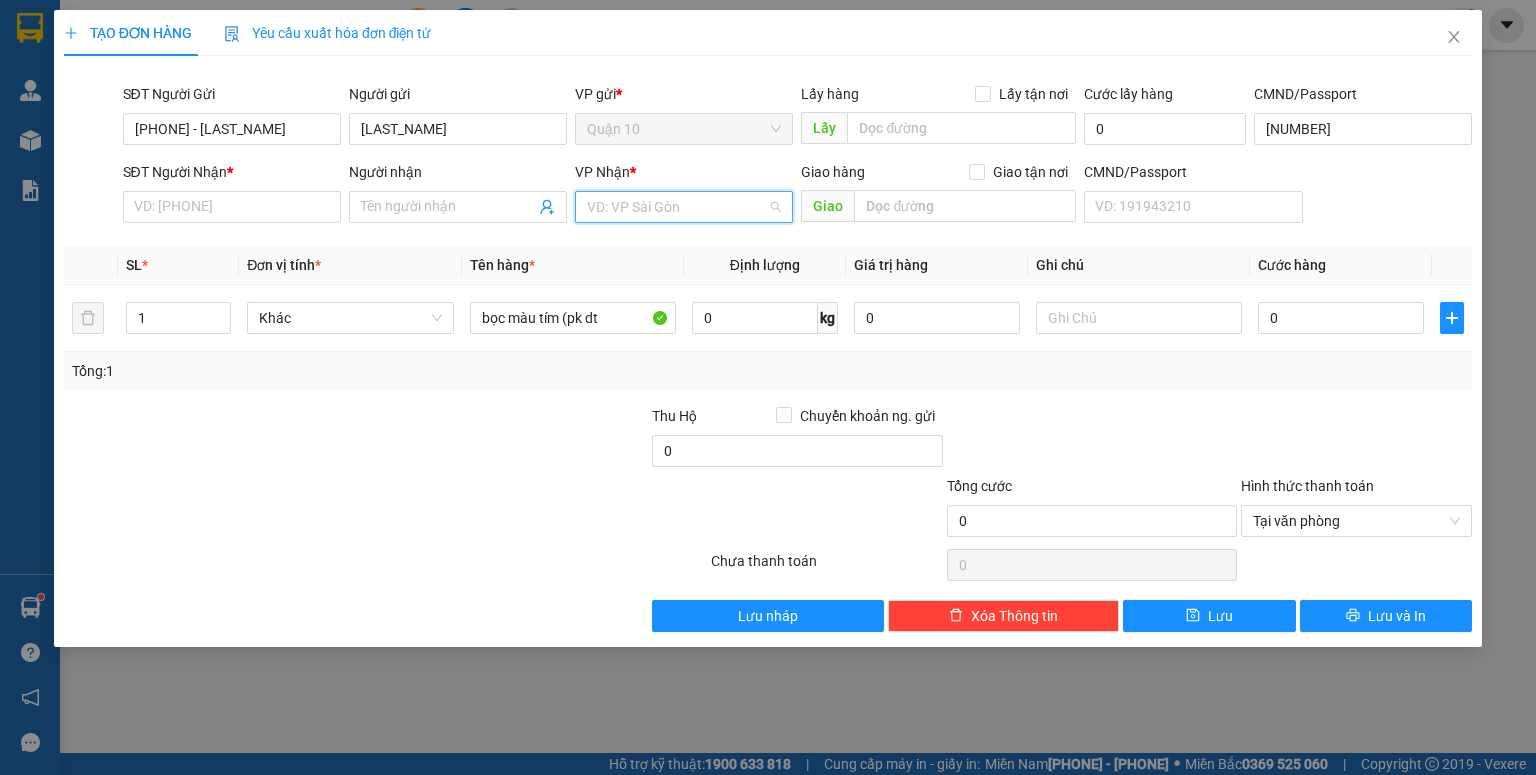 click at bounding box center (677, 207) 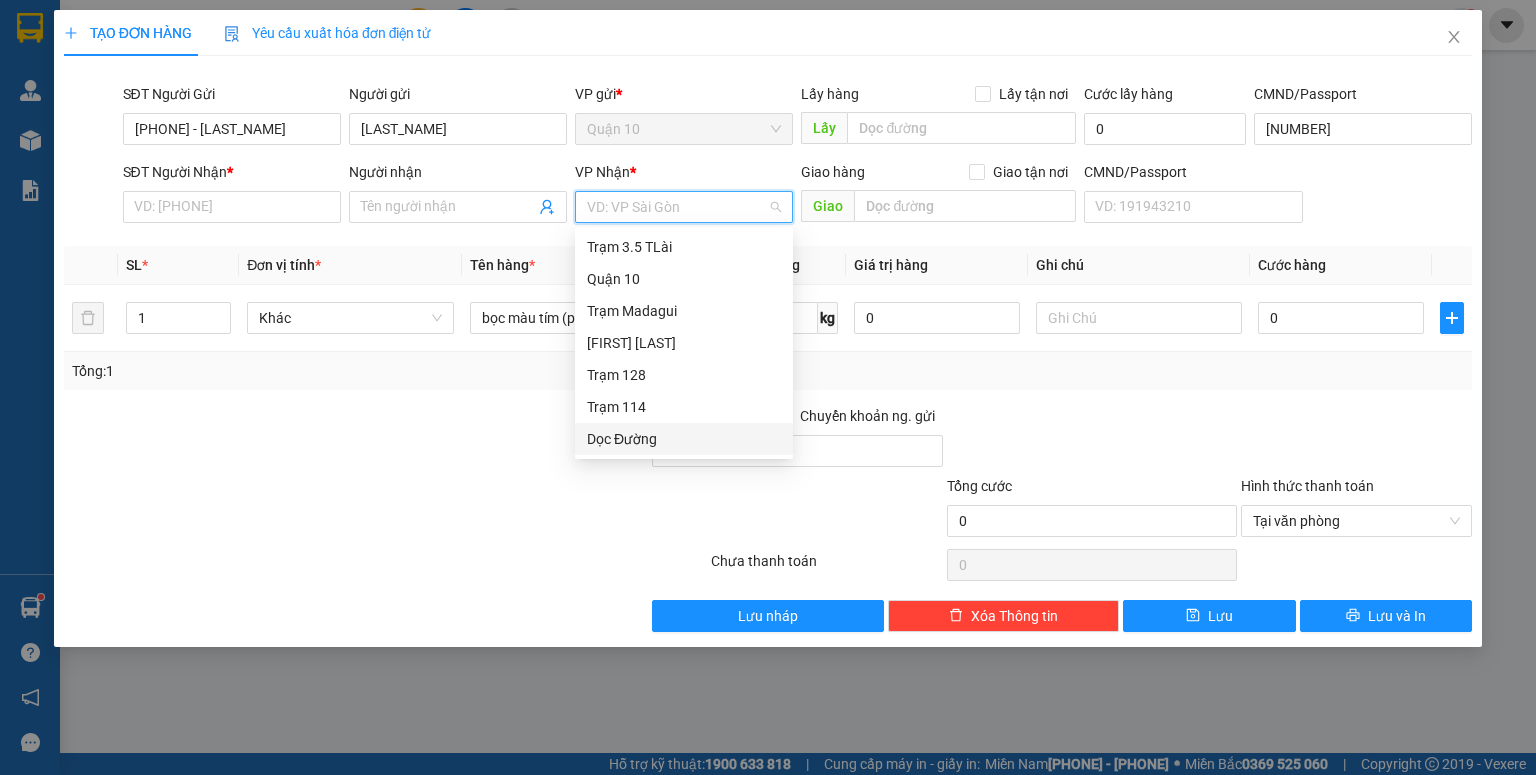 drag, startPoint x: 641, startPoint y: 438, endPoint x: 871, endPoint y: 233, distance: 308.099 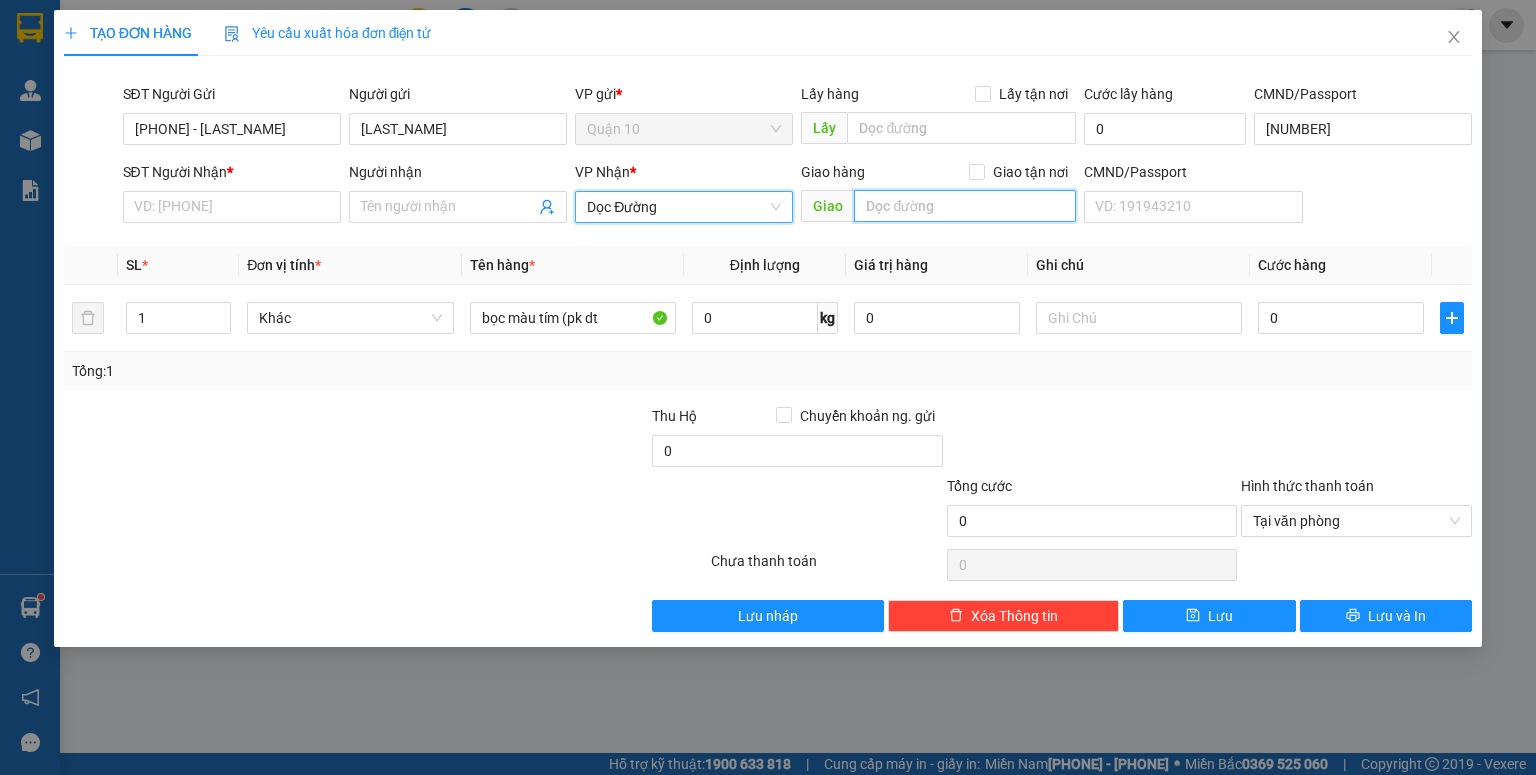 click at bounding box center [965, 206] 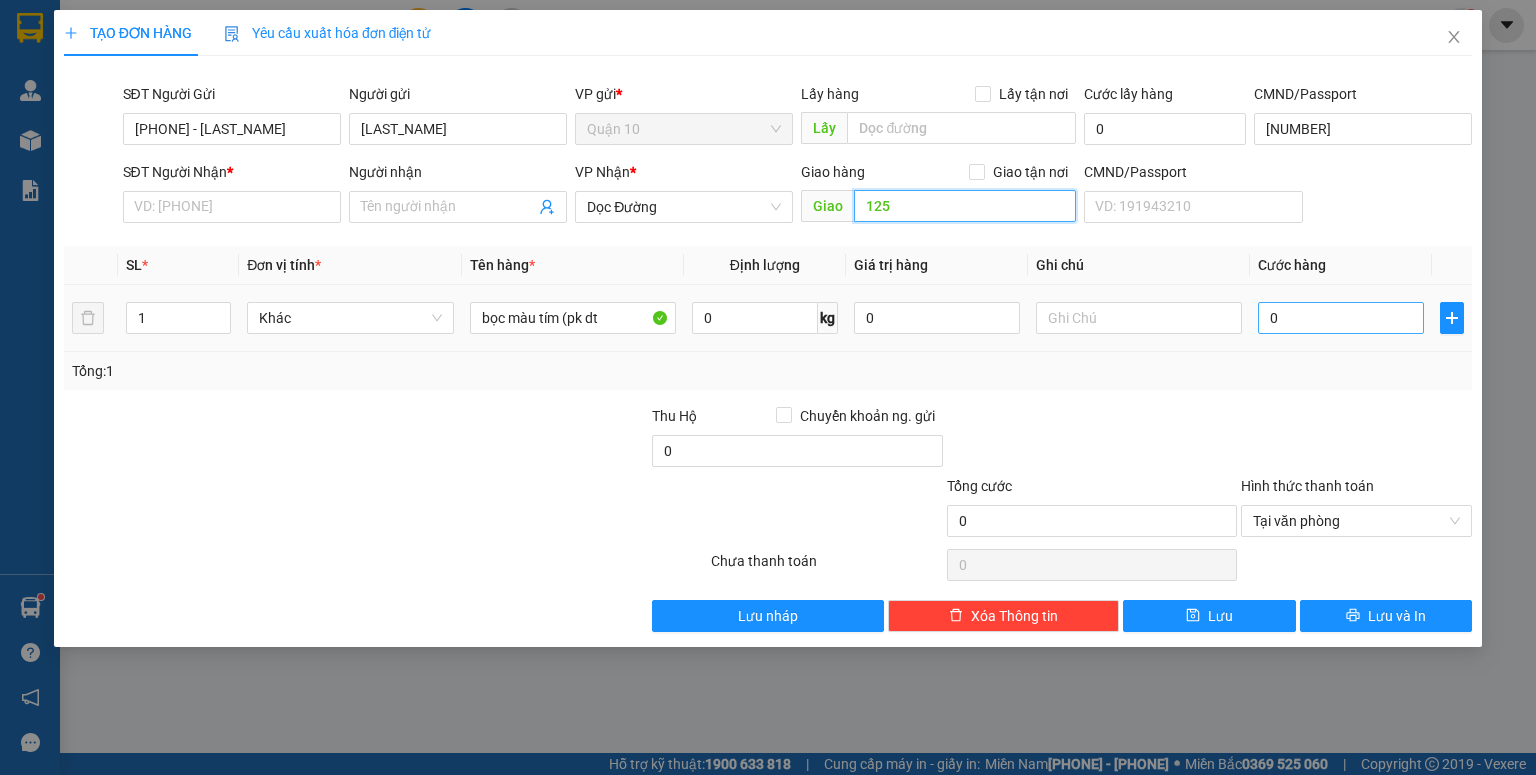 type on "125" 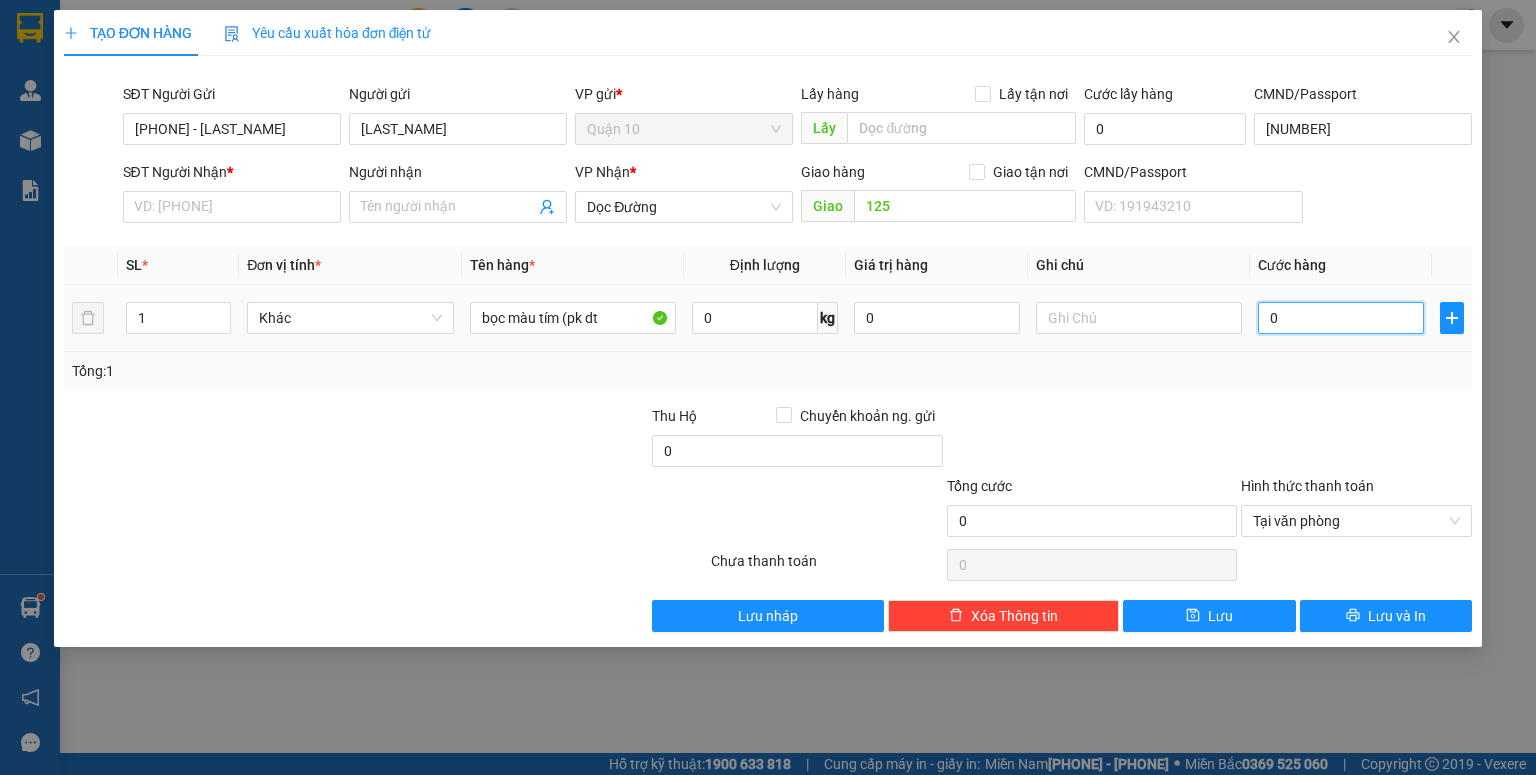 click on "0" at bounding box center [1341, 318] 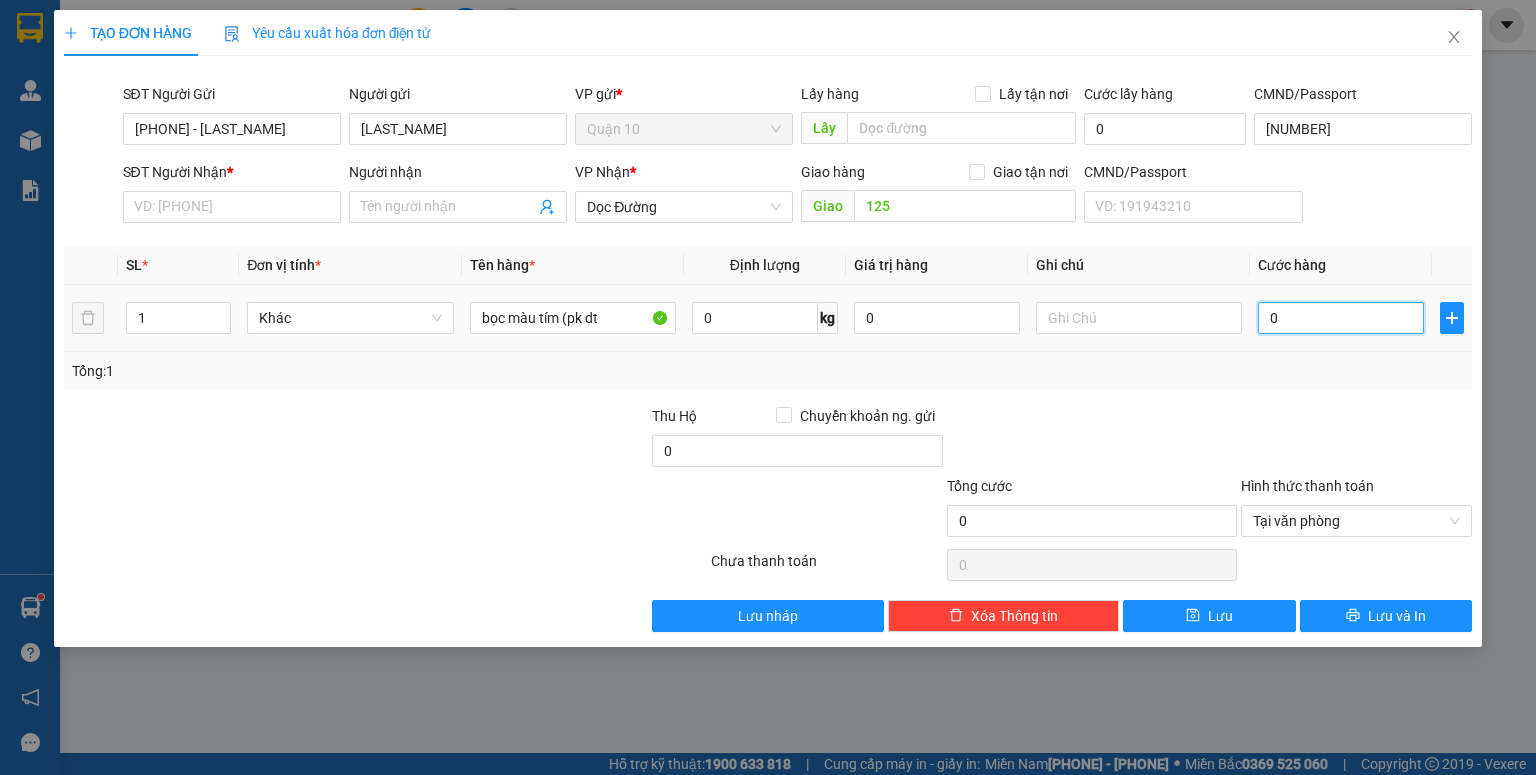 type on "4" 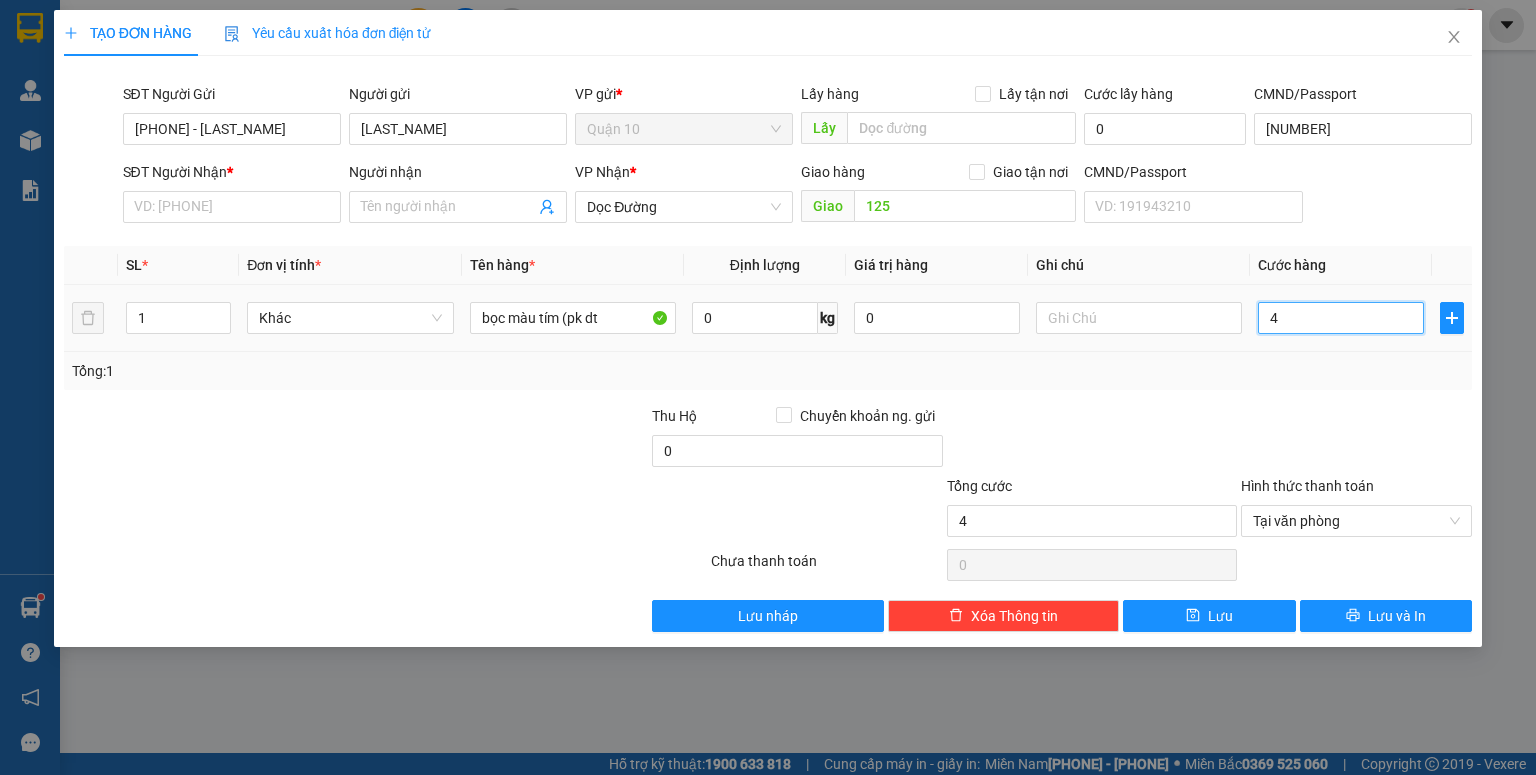 type on "40" 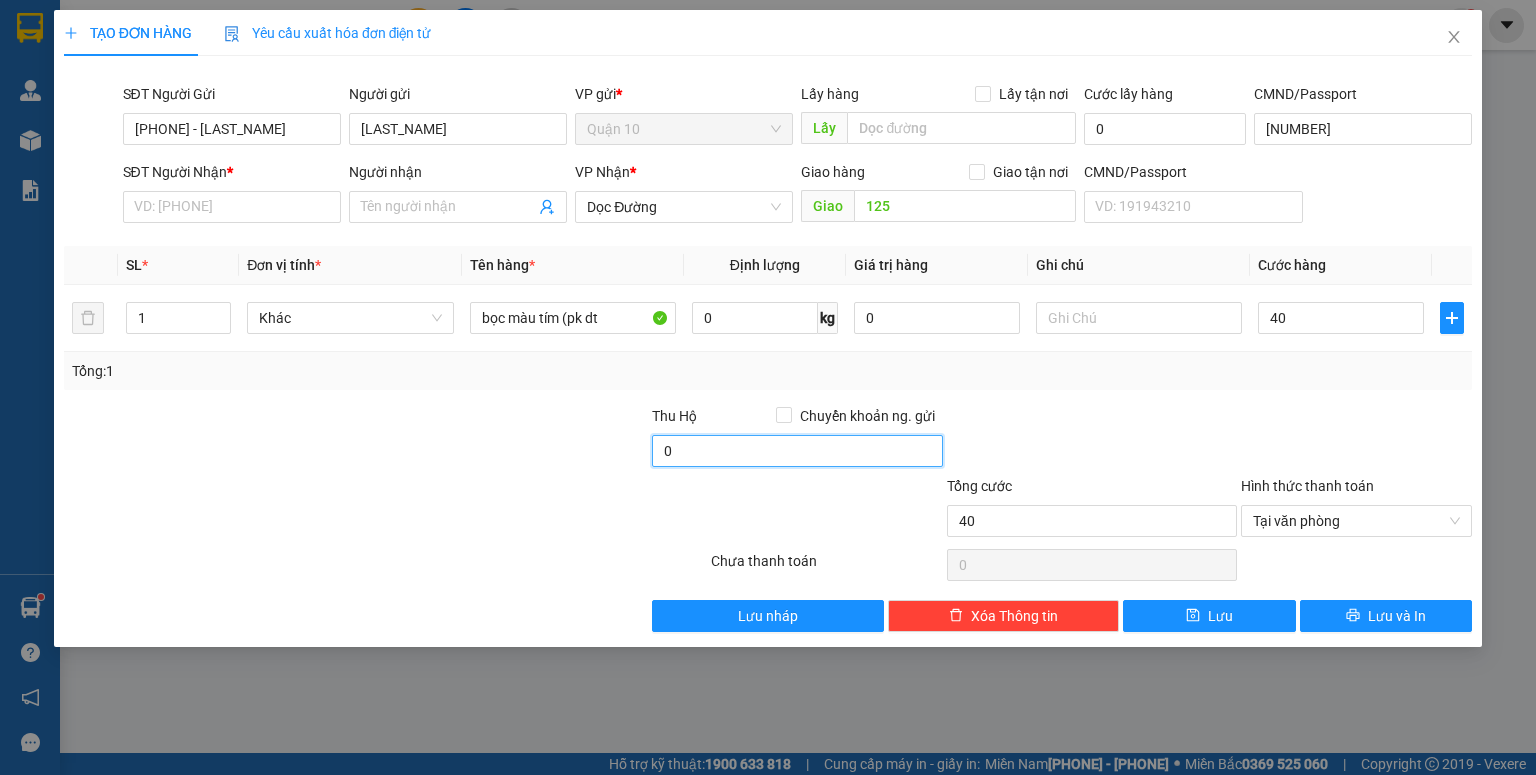 type on "40.000" 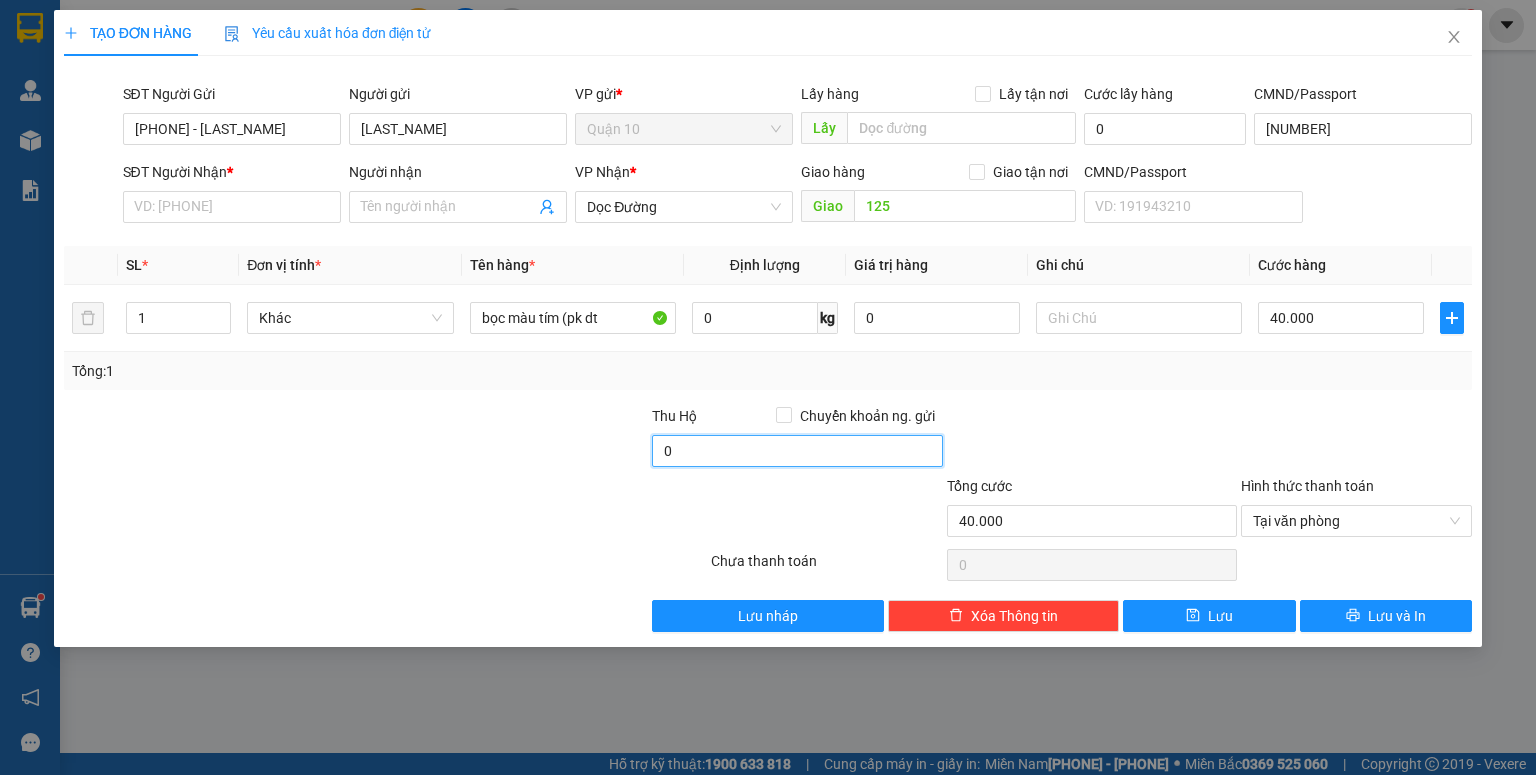 click on "0" at bounding box center (797, 451) 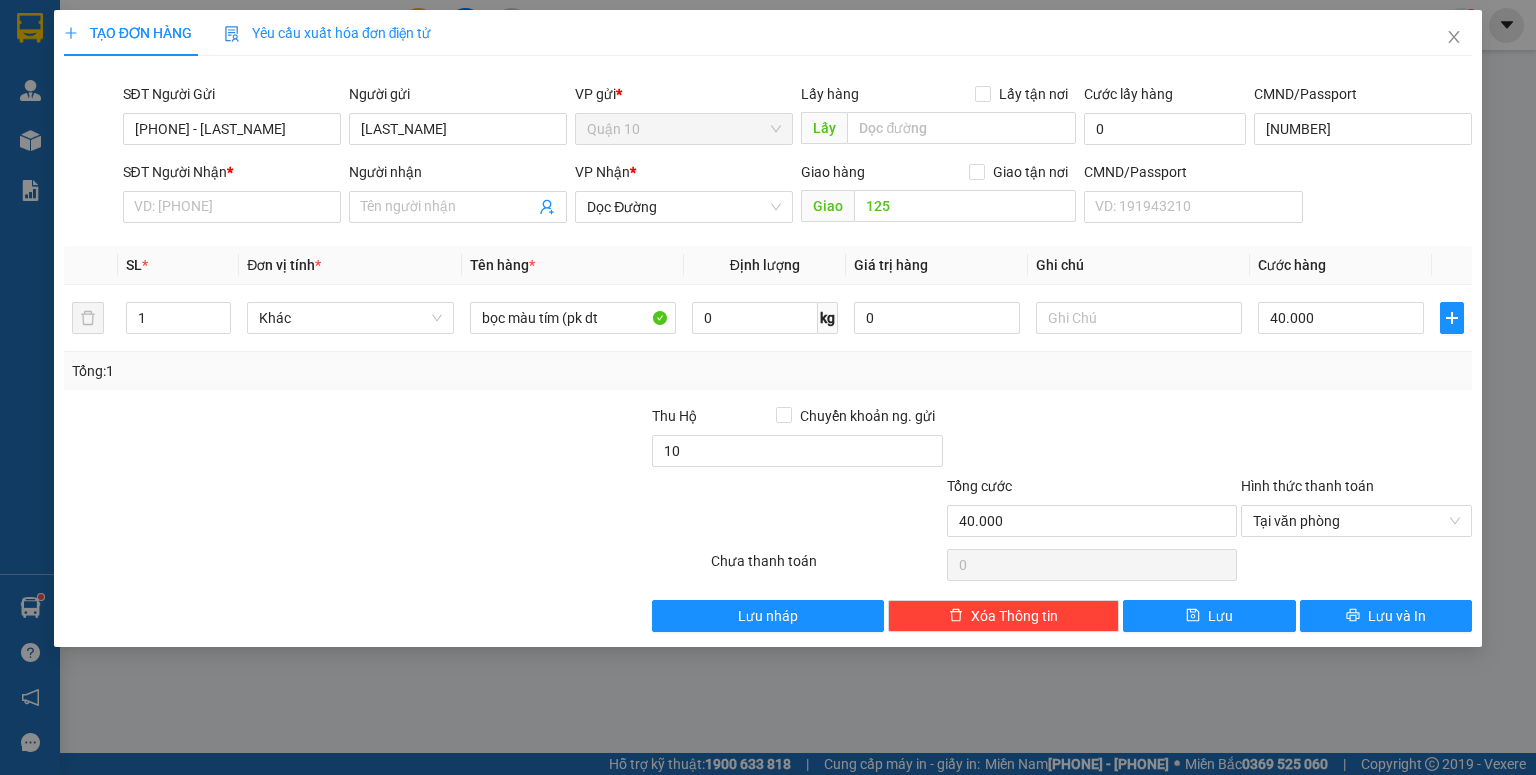 type on "10.000" 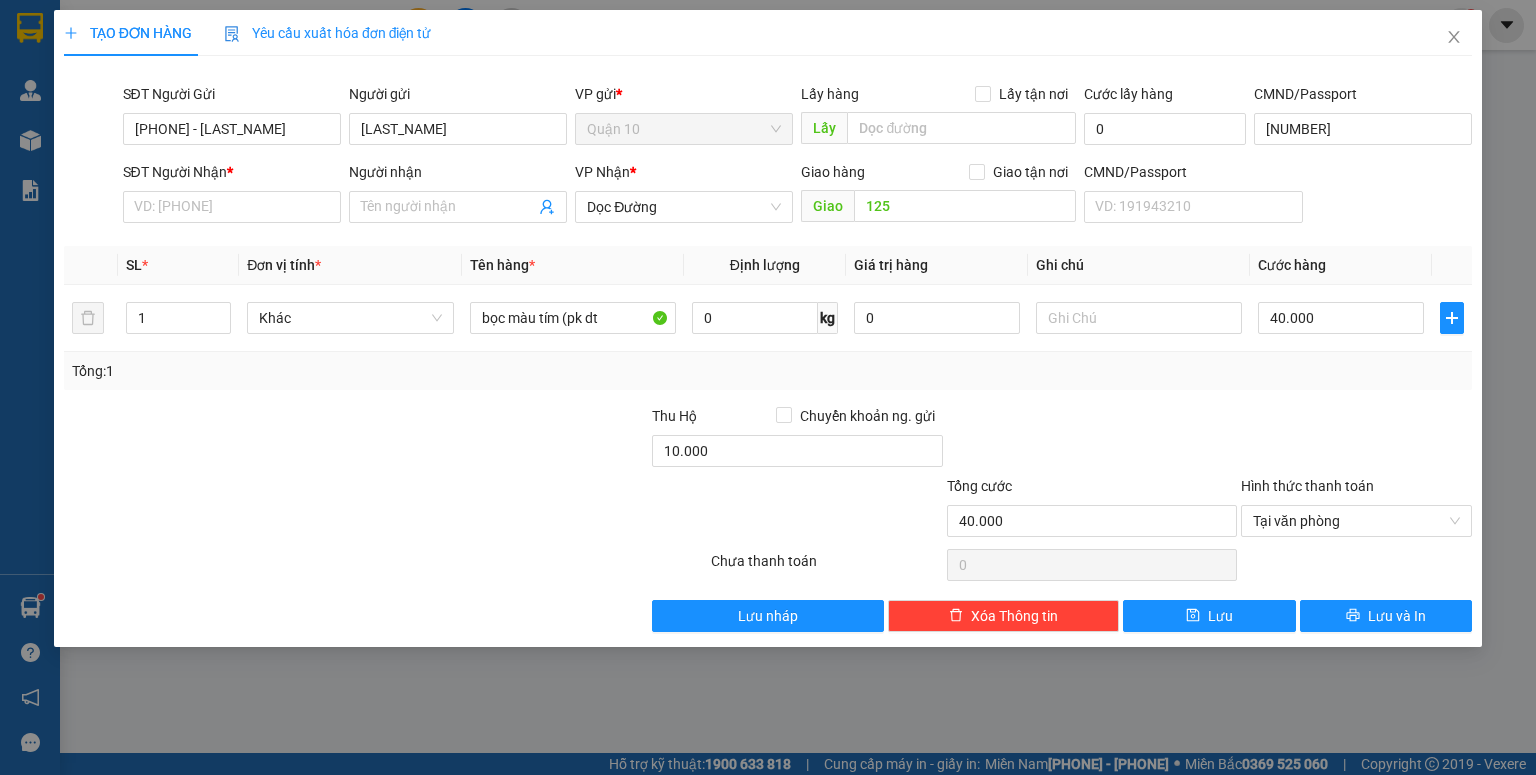 click on "Tổng:  1" at bounding box center (768, 371) 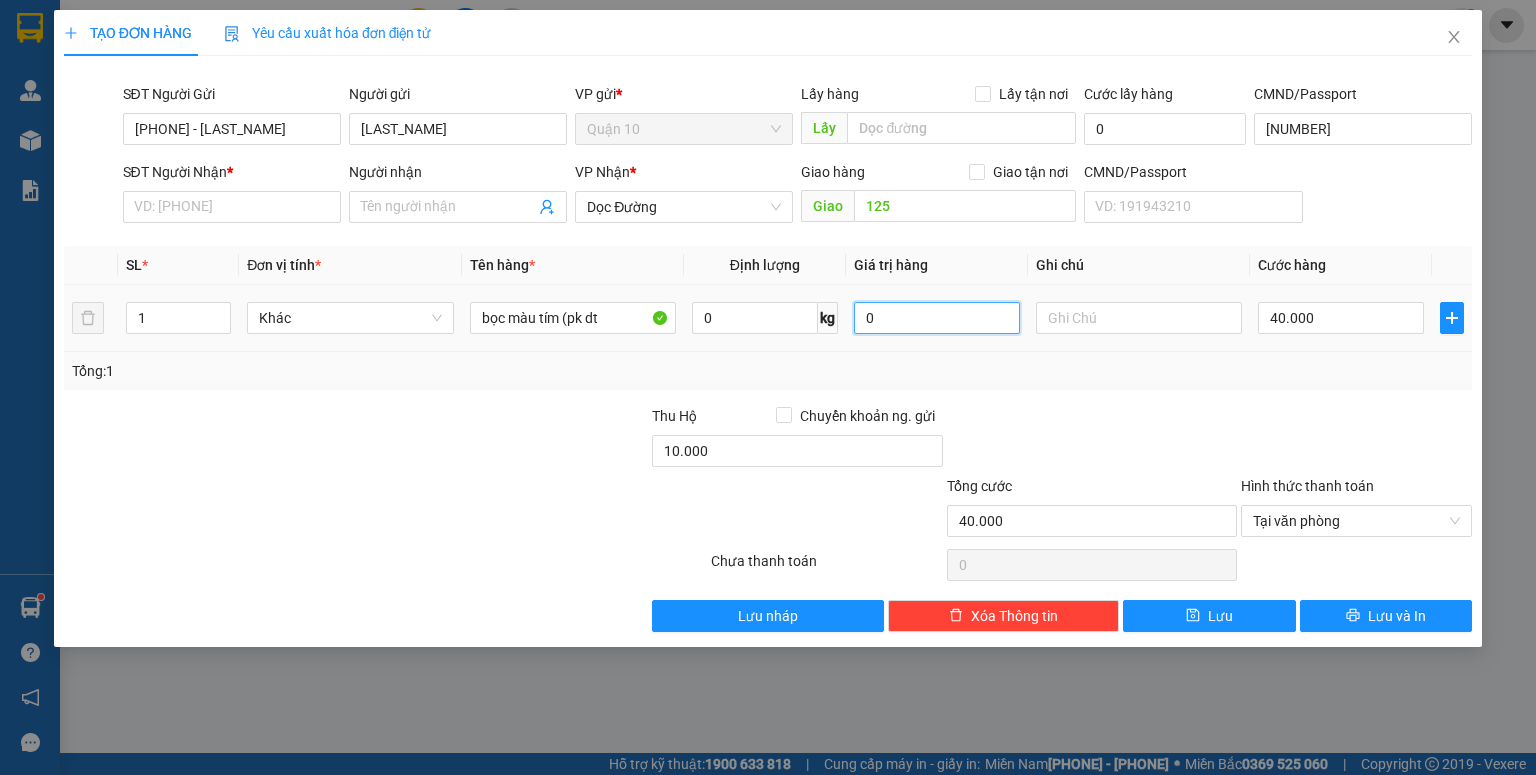click on "0" at bounding box center (937, 318) 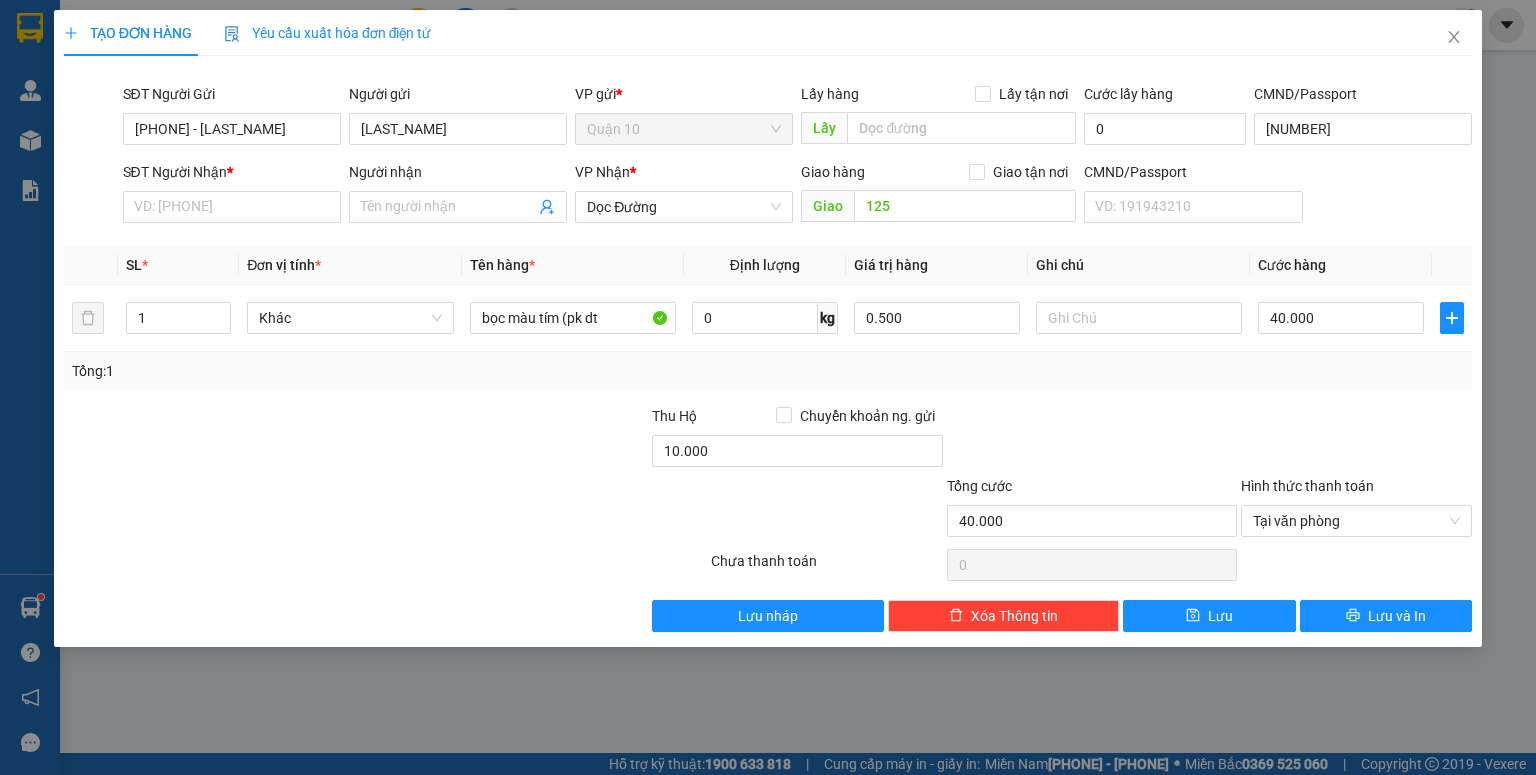type on "500.000" 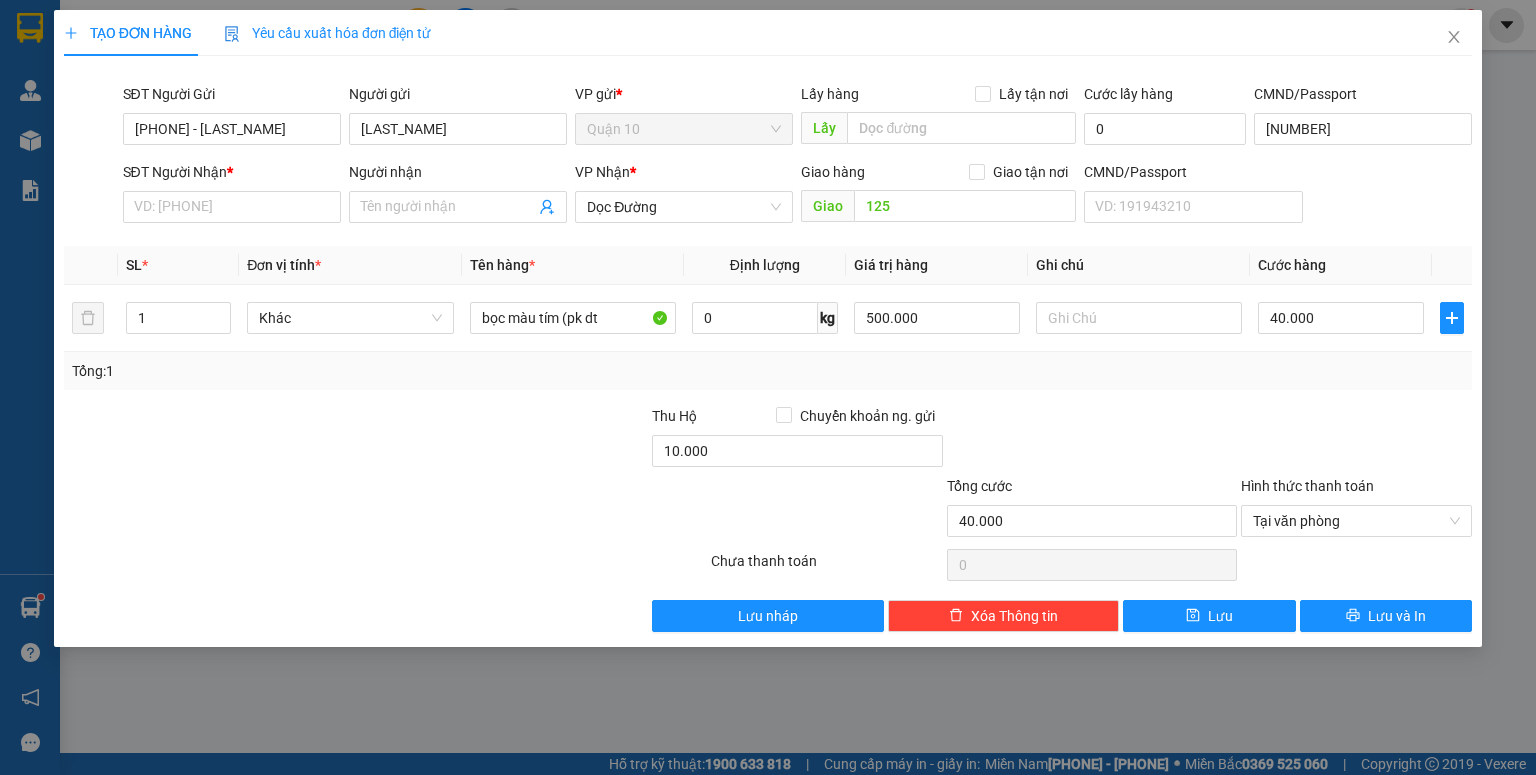click on "Tổng:  1" at bounding box center [768, 371] 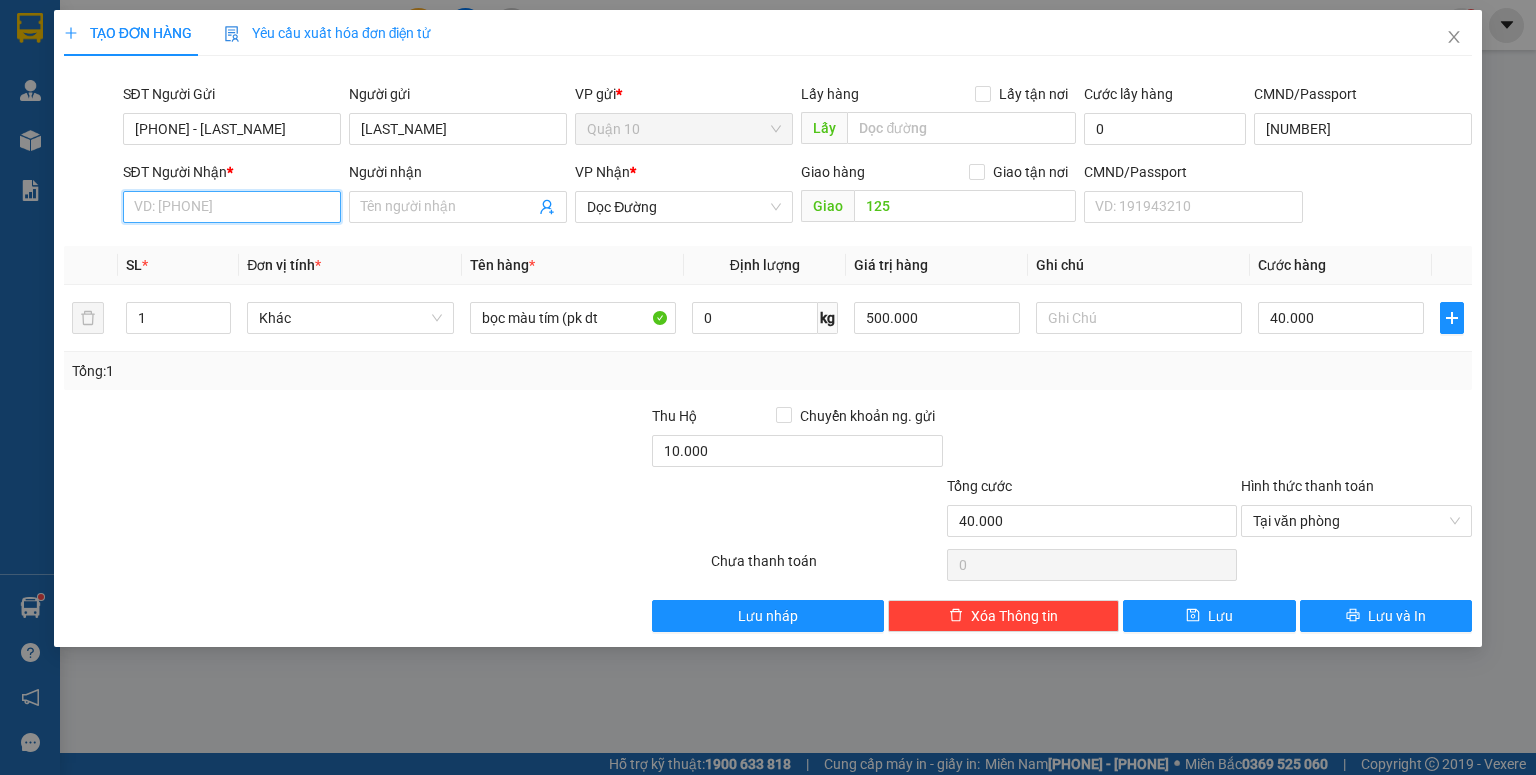 click on "SĐT Người Nhận  *" at bounding box center [232, 207] 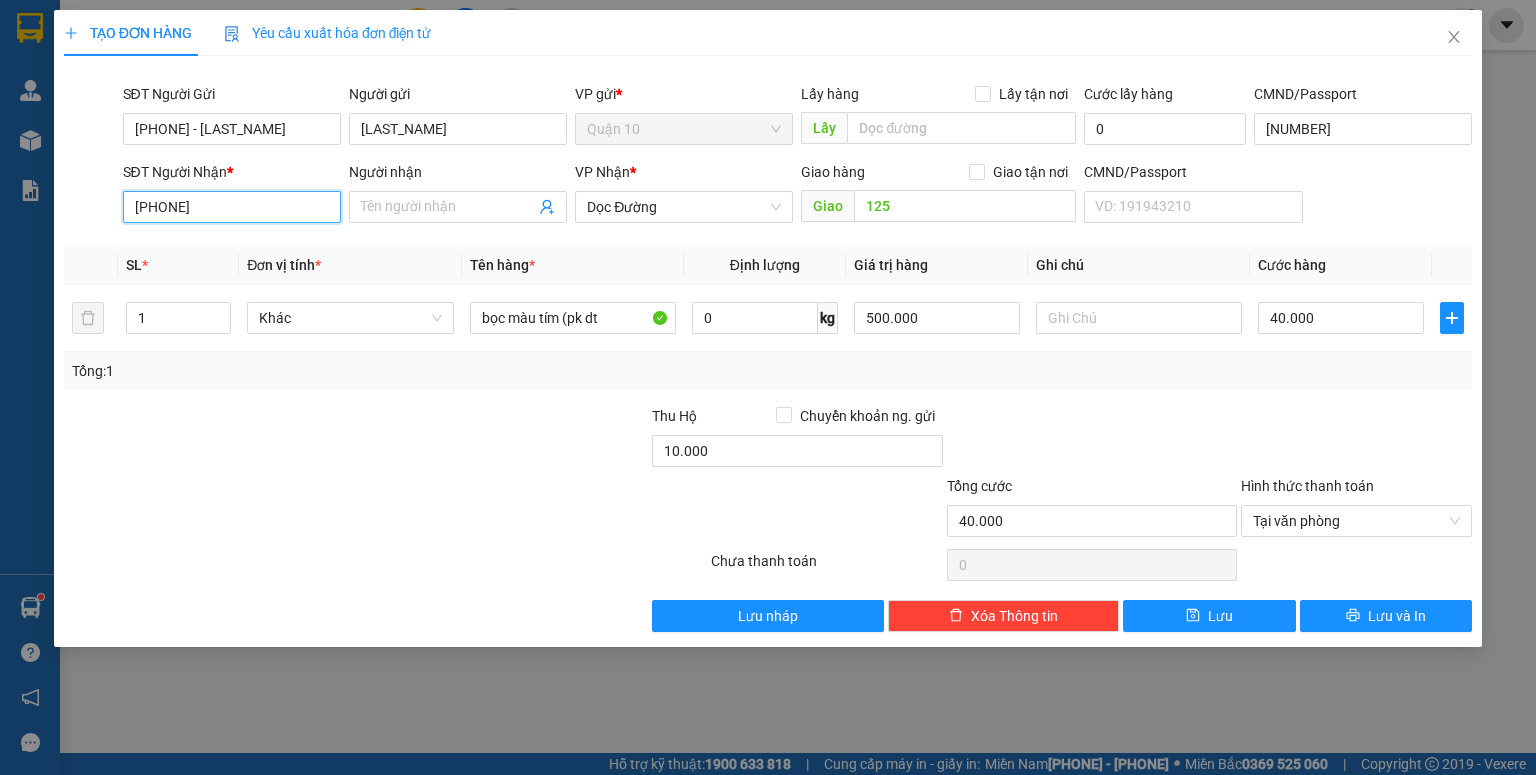 type on "[PHONE]" 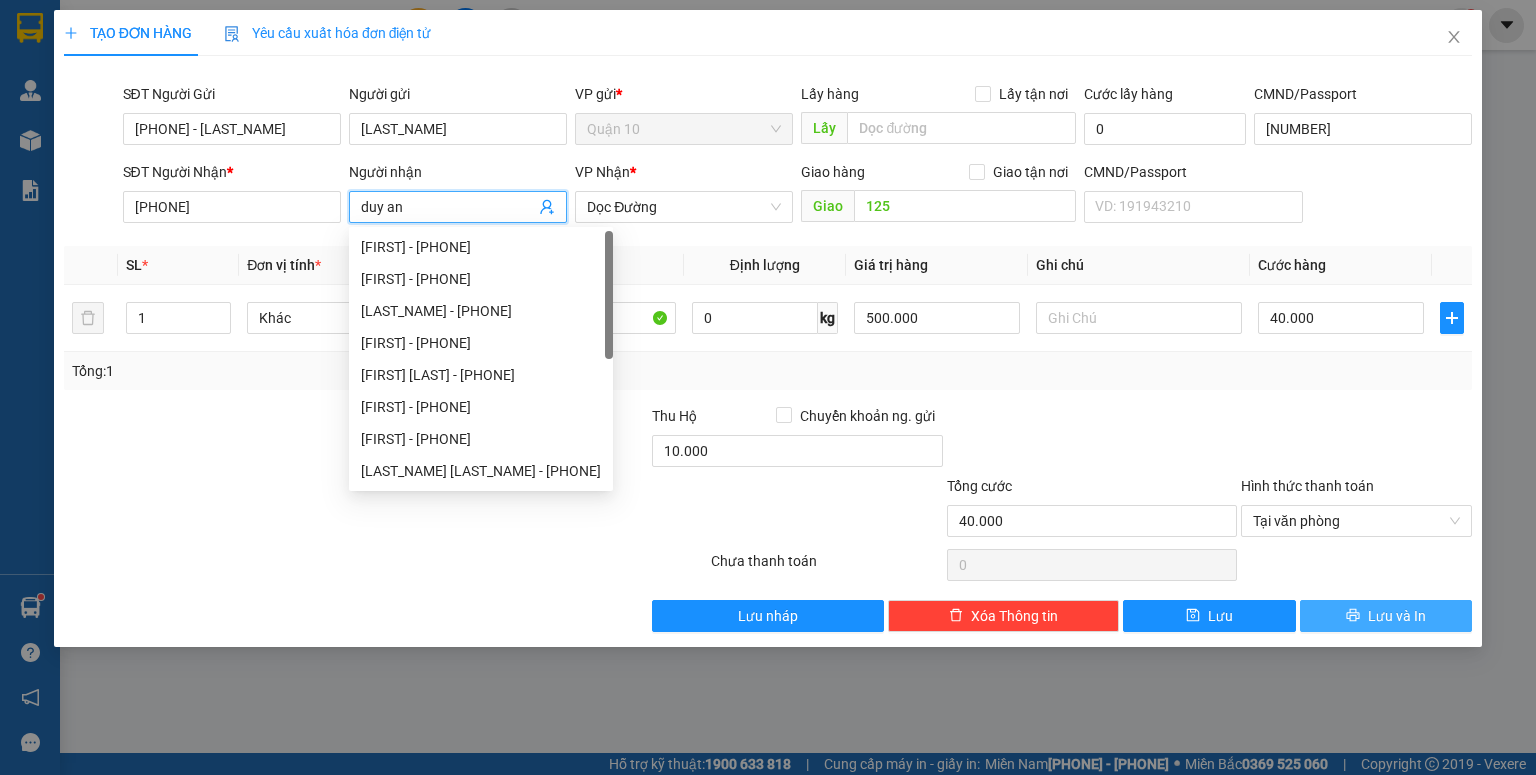 type on "duy an" 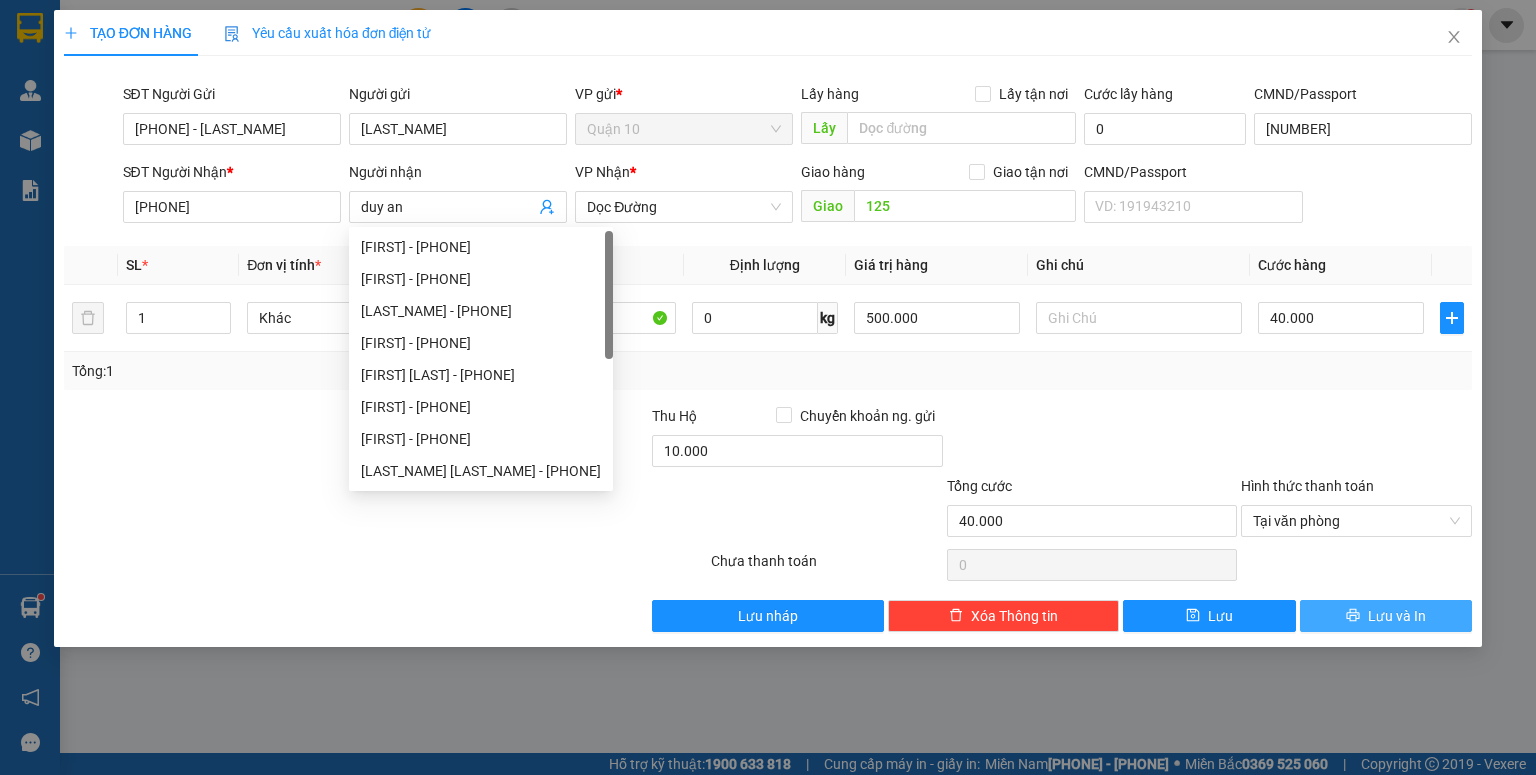 click on "Lưu và In" at bounding box center (1397, 616) 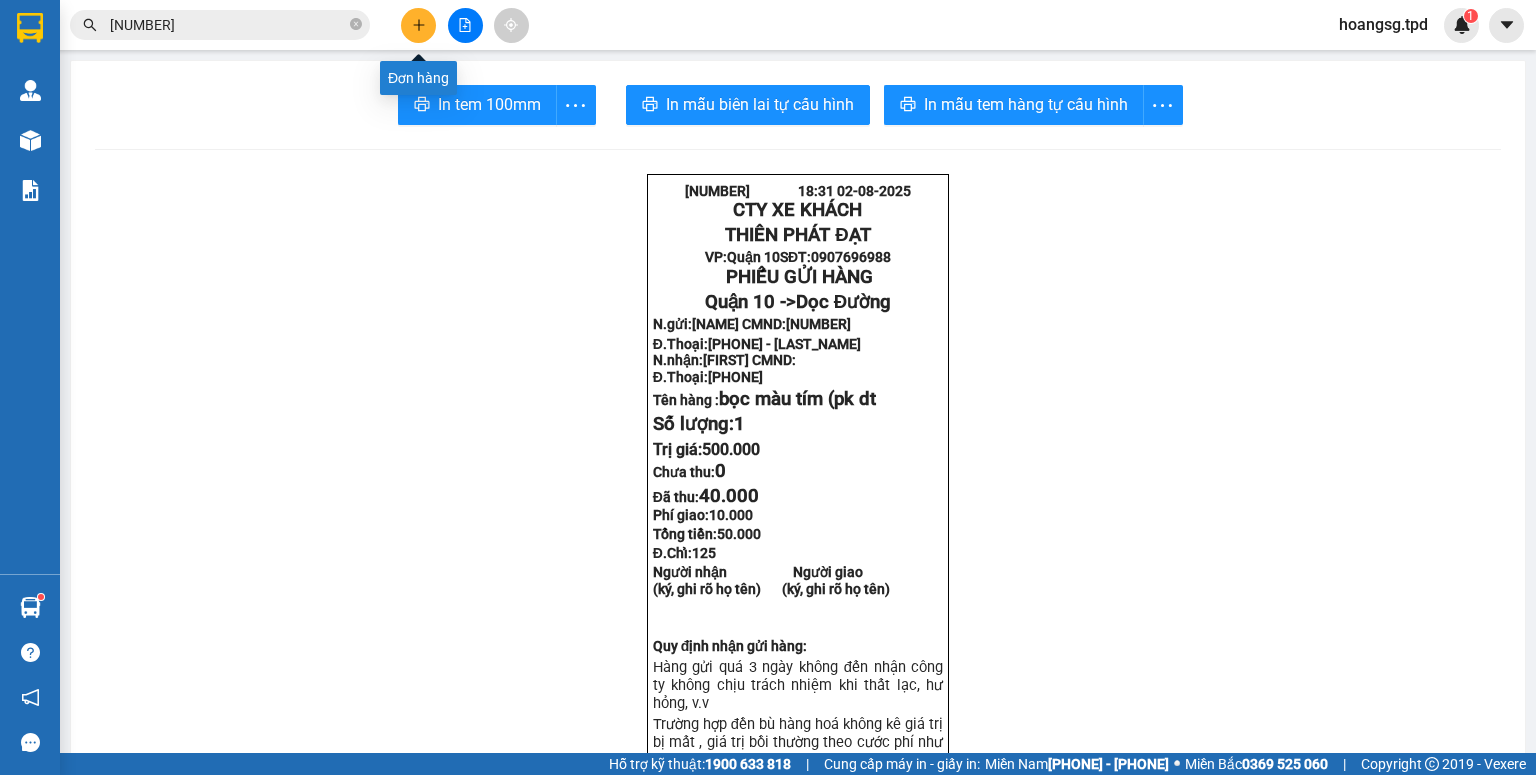 click 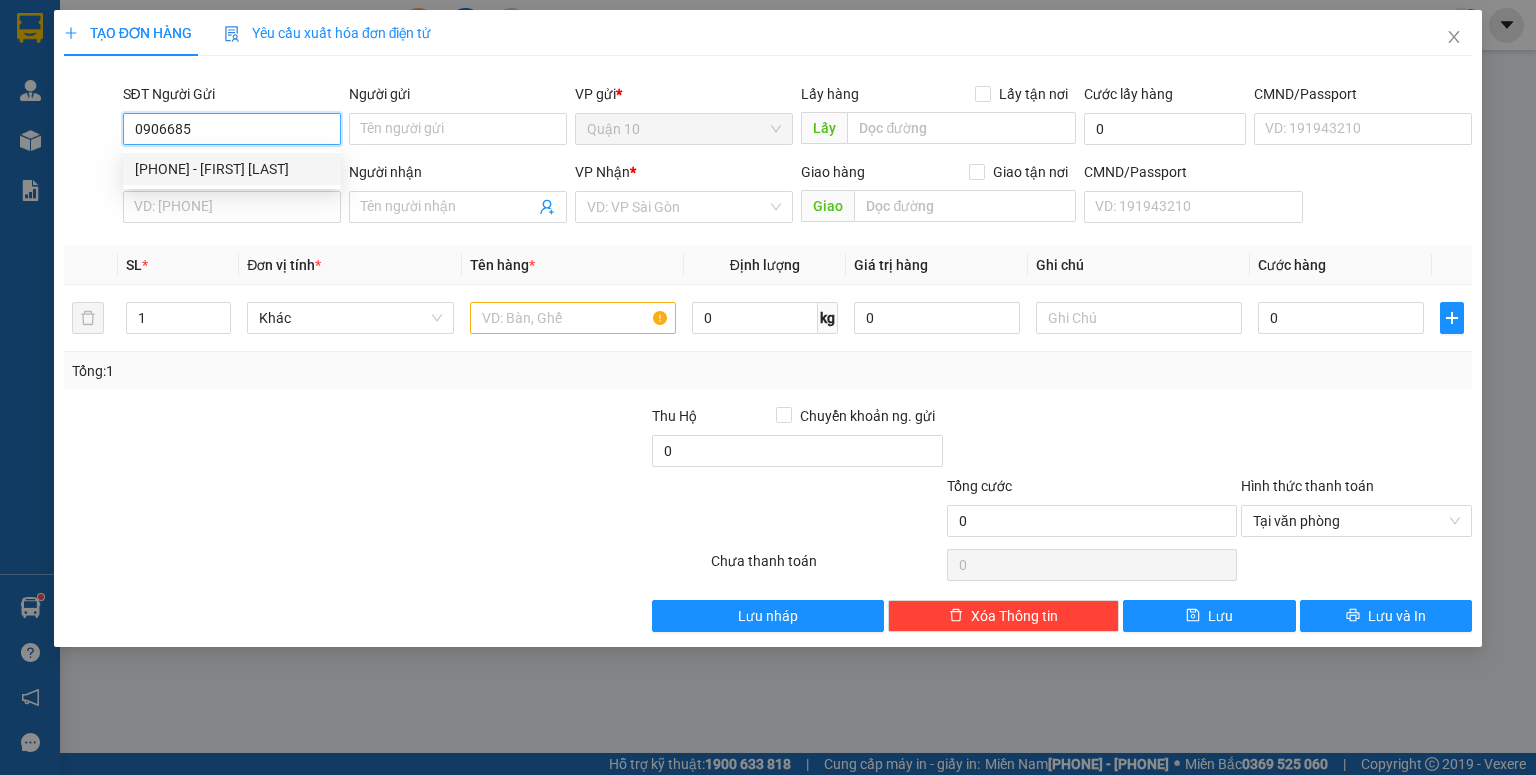 type on "0906685911" 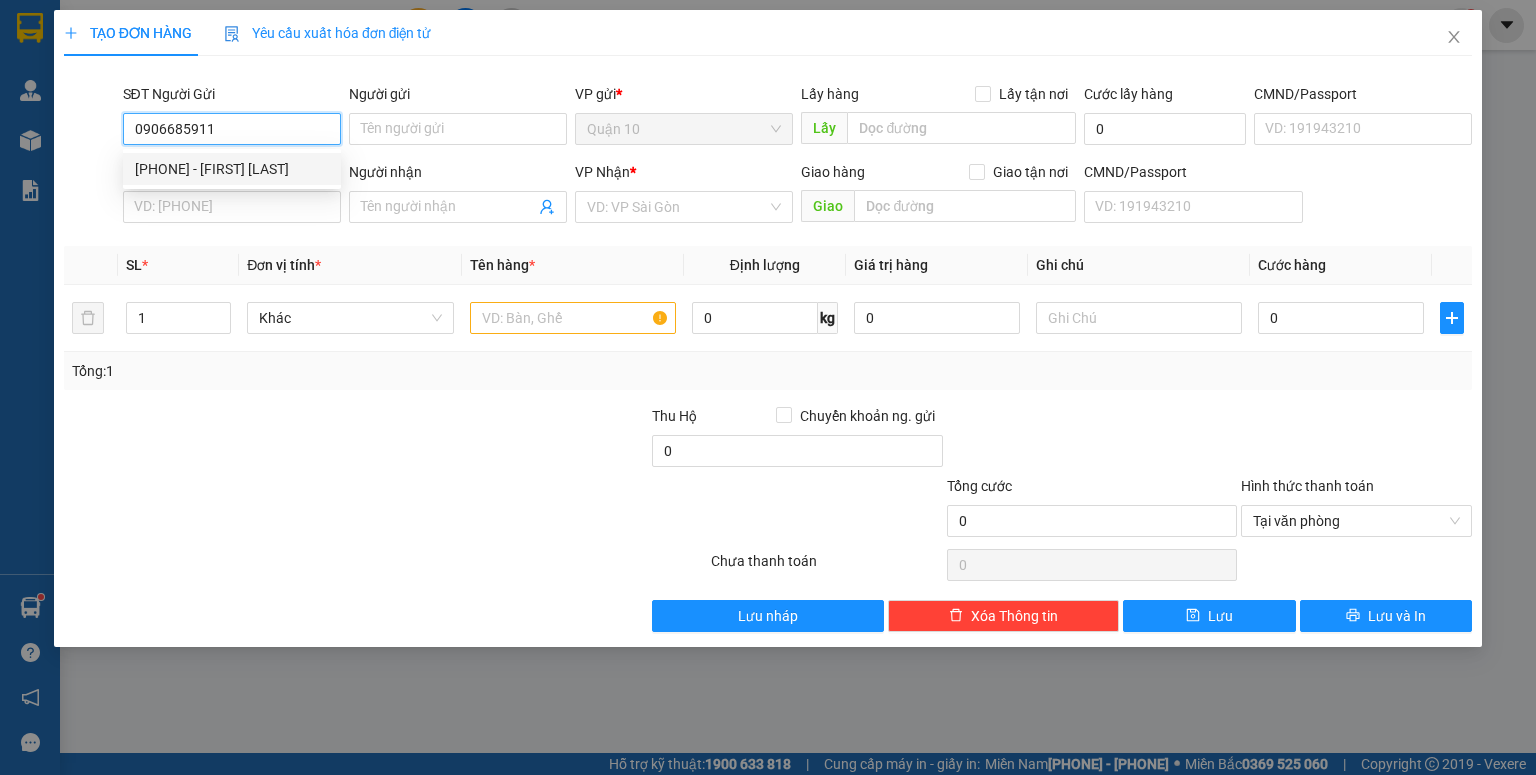 type on "[FIRST] [LAST]" 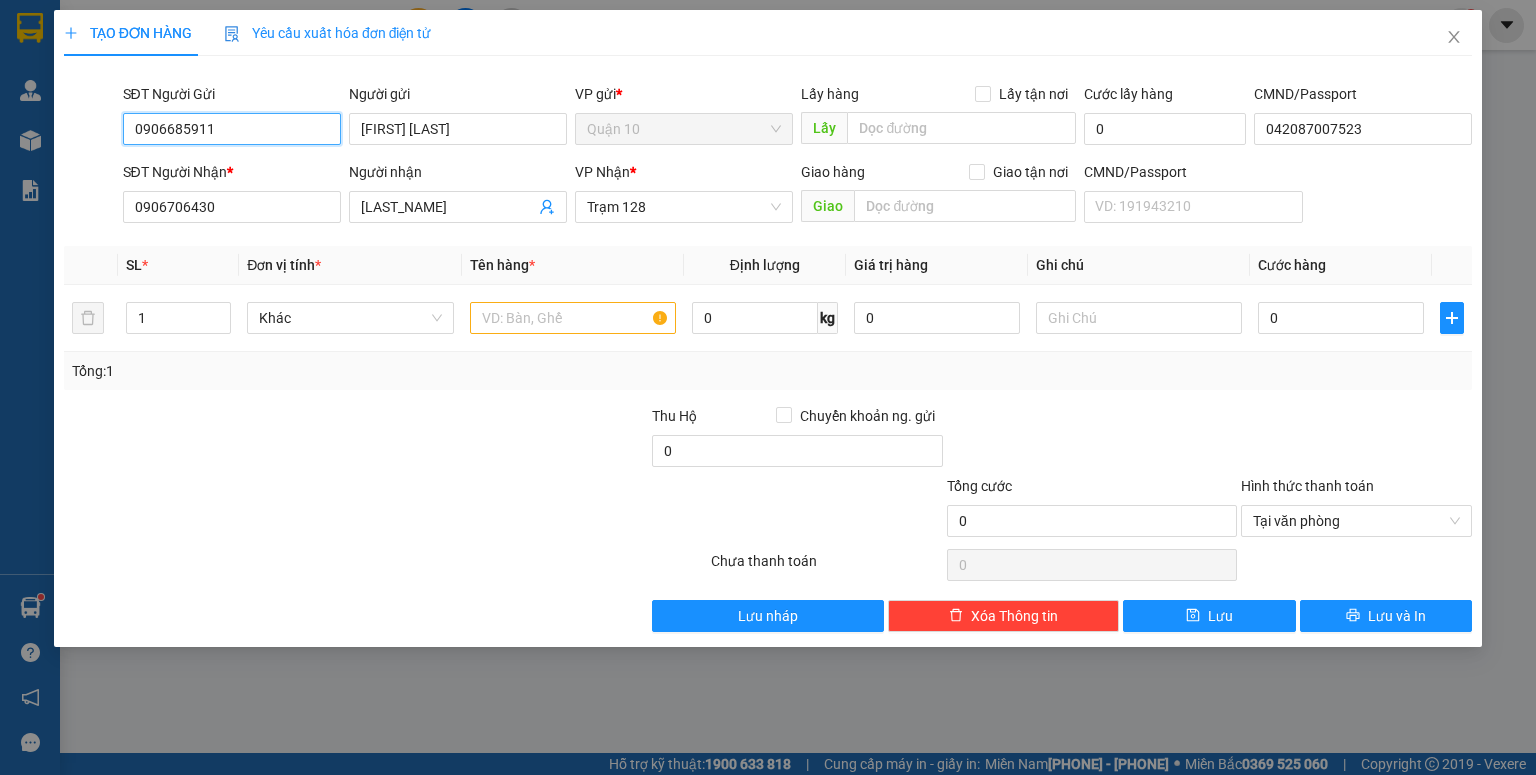 type on "0906685911" 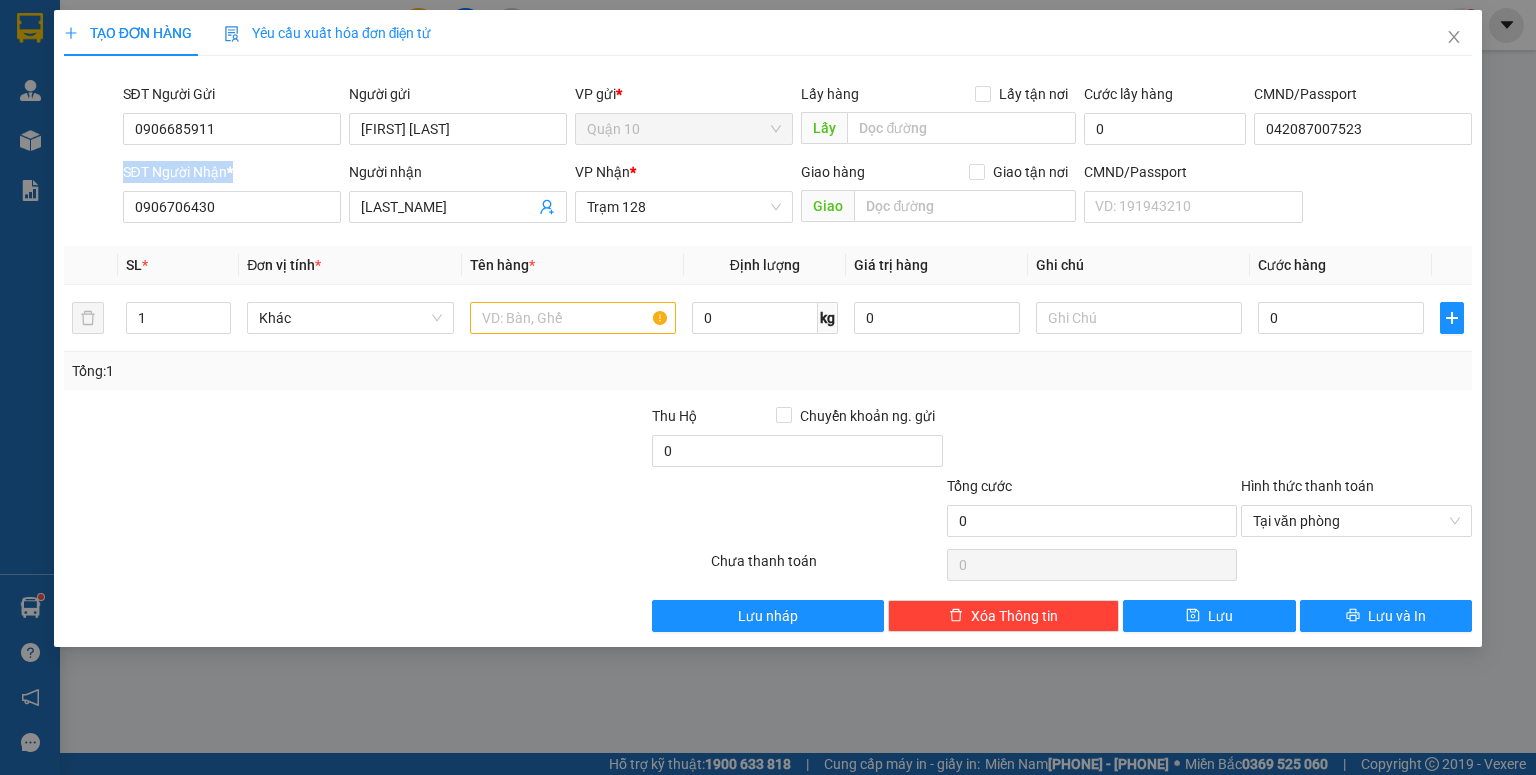 drag, startPoint x: 250, startPoint y: 225, endPoint x: 0, endPoint y: 230, distance: 250.04999 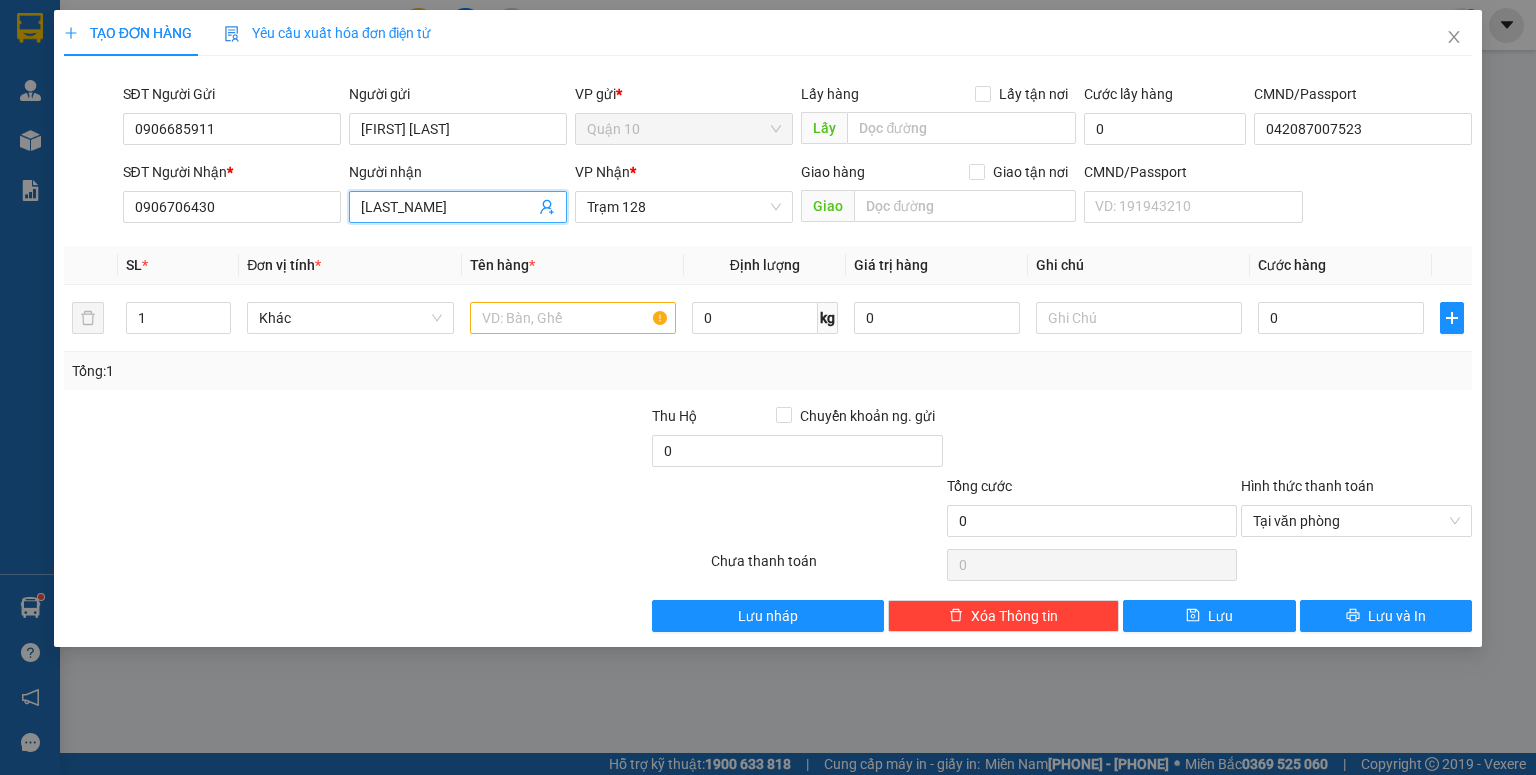 click 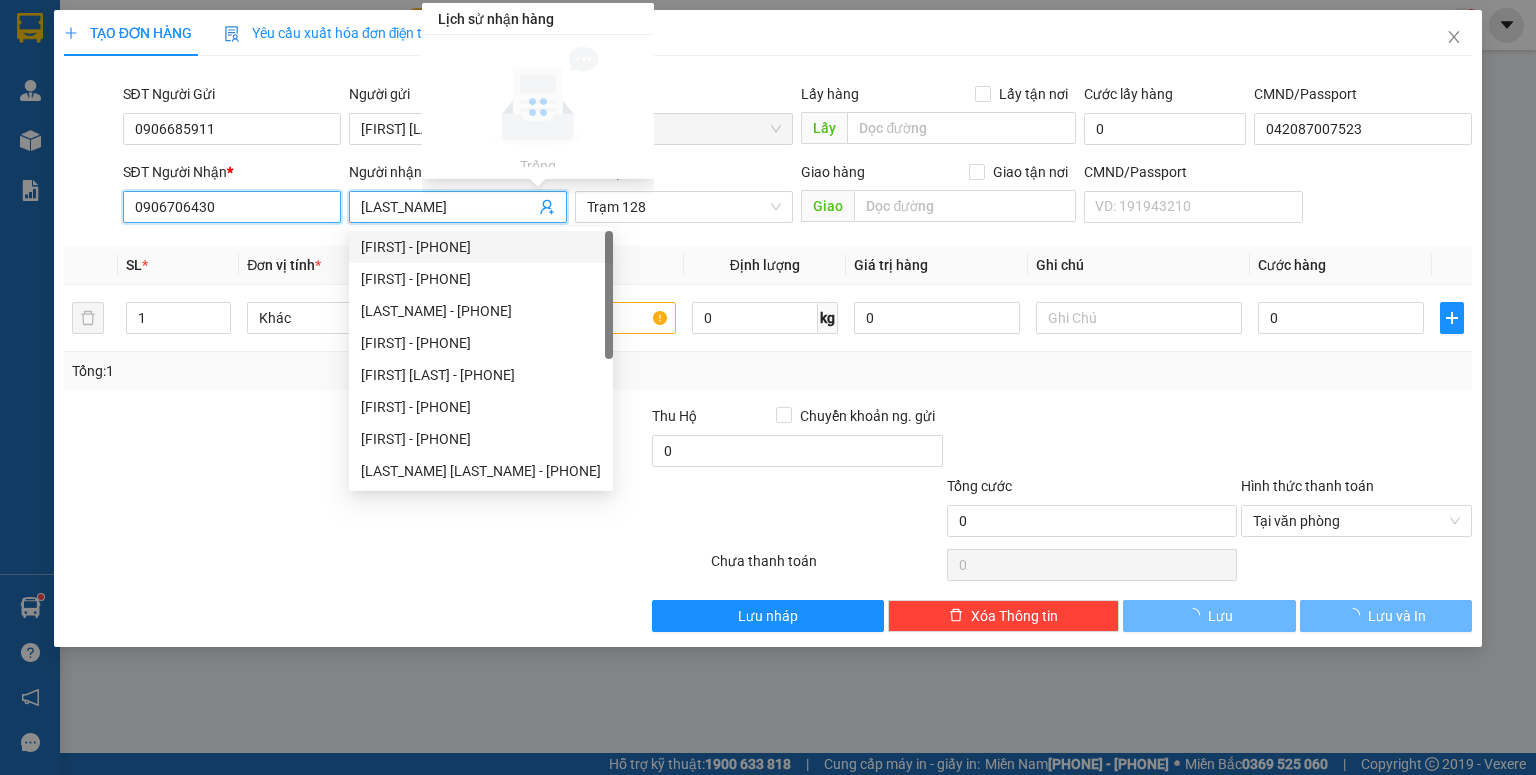 drag, startPoint x: 304, startPoint y: 211, endPoint x: 0, endPoint y: 204, distance: 304.08057 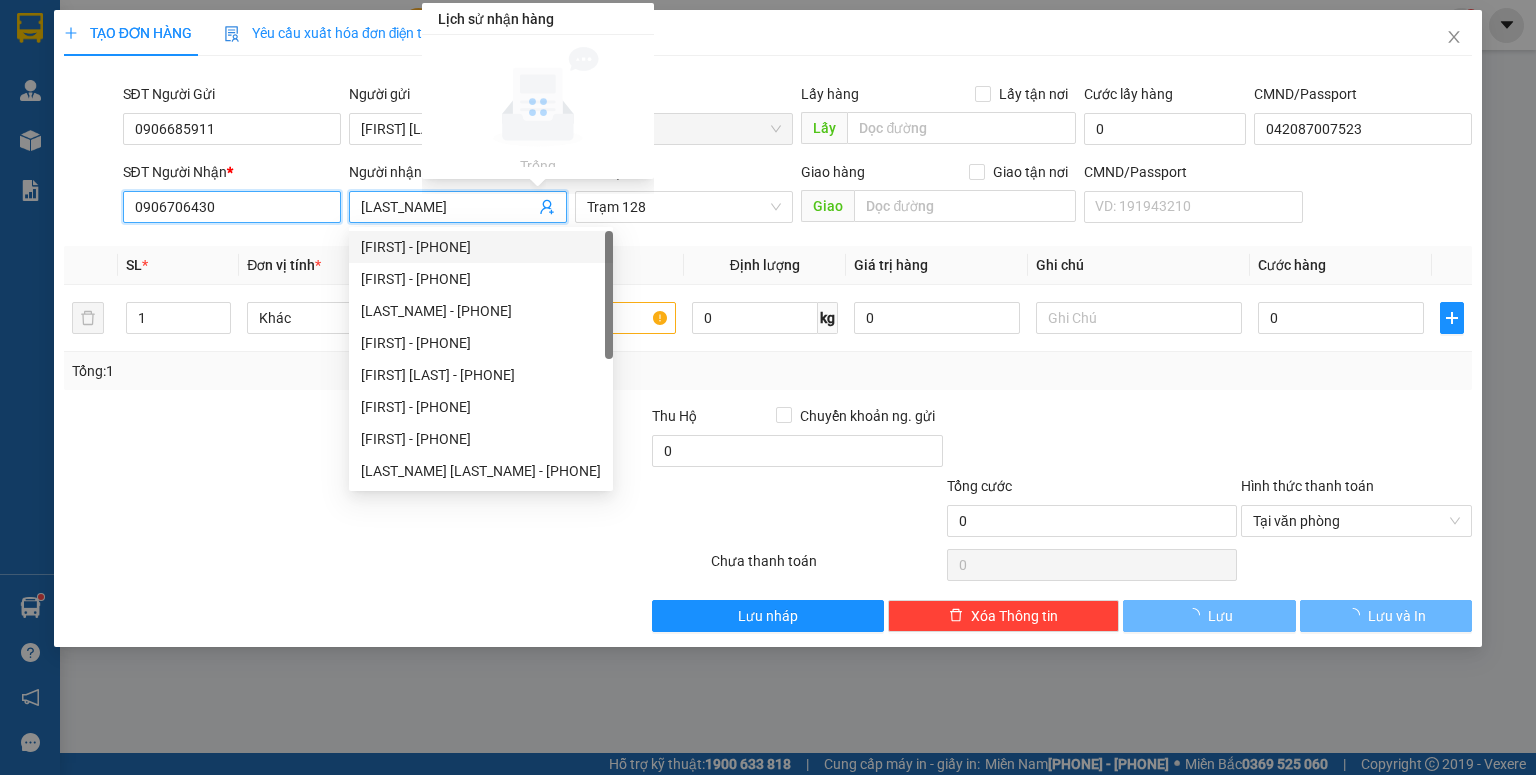 click on "SĐT Người Gửi [PHONE] Người gửi [LAST_NAME] [LAST_NAME] VP gửi *[DISTRICT] Lấy hàng Lấy tận nơi Lấy Cước lấy hàng 0 CMND/Passport [ID_NUMBER] SĐT Người Nhận * [PHONE] Người nhận [LAST_NAME] VP Nhận * [LOCATION] Giao hàng Giao tận nơi Giao CMND/Passport VD: [ID_NUMBER] SL * Đơn vị tính * Tên hàng * Định lượng Giá trị hàng Ghi chú Cước hàng 1 Khác 0 kg 0 0 Tổng: 1 Thu Hộ Chuyển khoản ng. gửi 0 Tổng cước 0 Hình thức thanh toán Tại văn phòng Số tiền thu trước 0 Chưa thanh toán 0 Chọn HT Thanh Toán Lưu nháp Xóa Thông tin Lưu Lưu và In Lịch sử nhận hàng Trống" at bounding box center [768, 387] 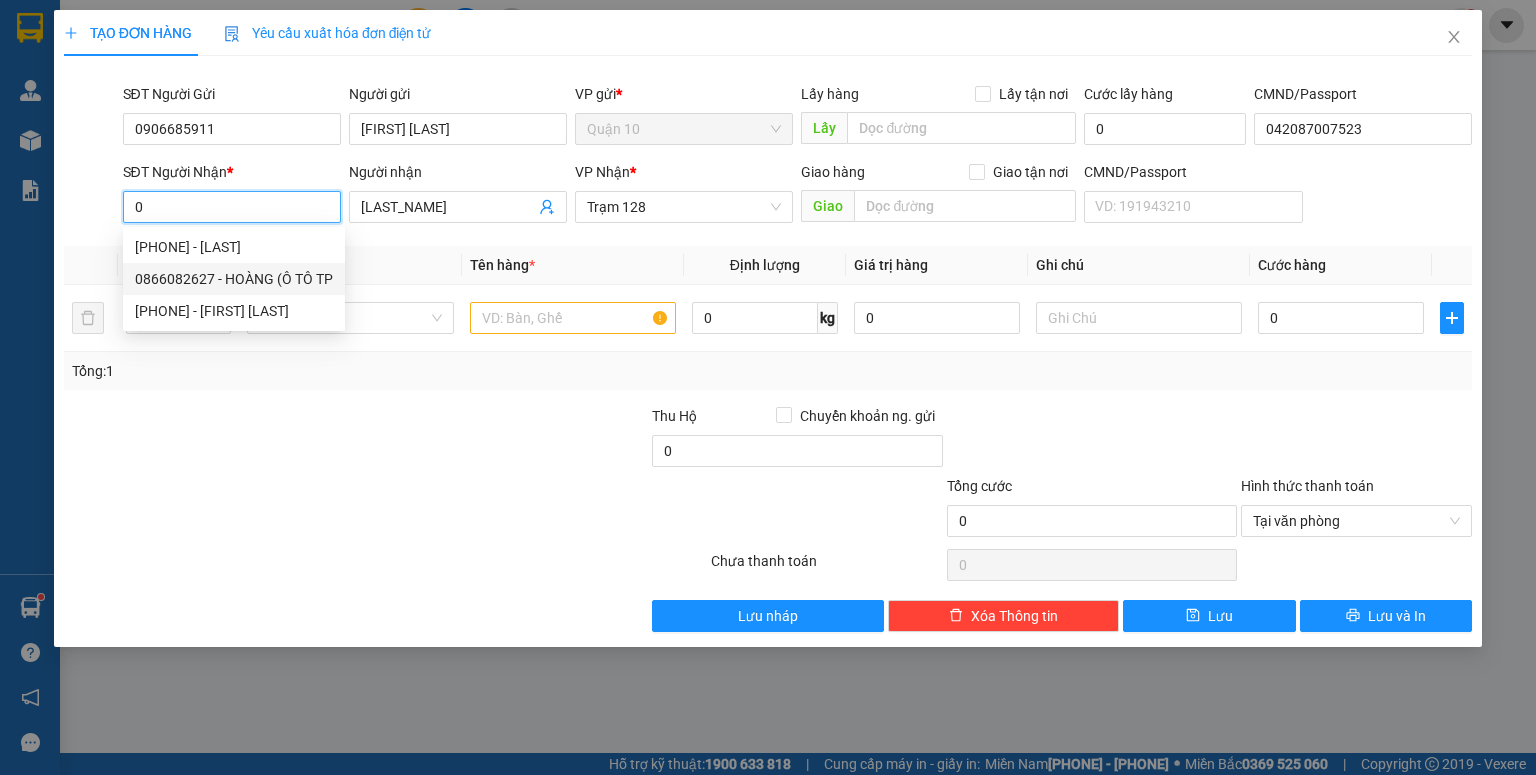 type on "[PHONE]" 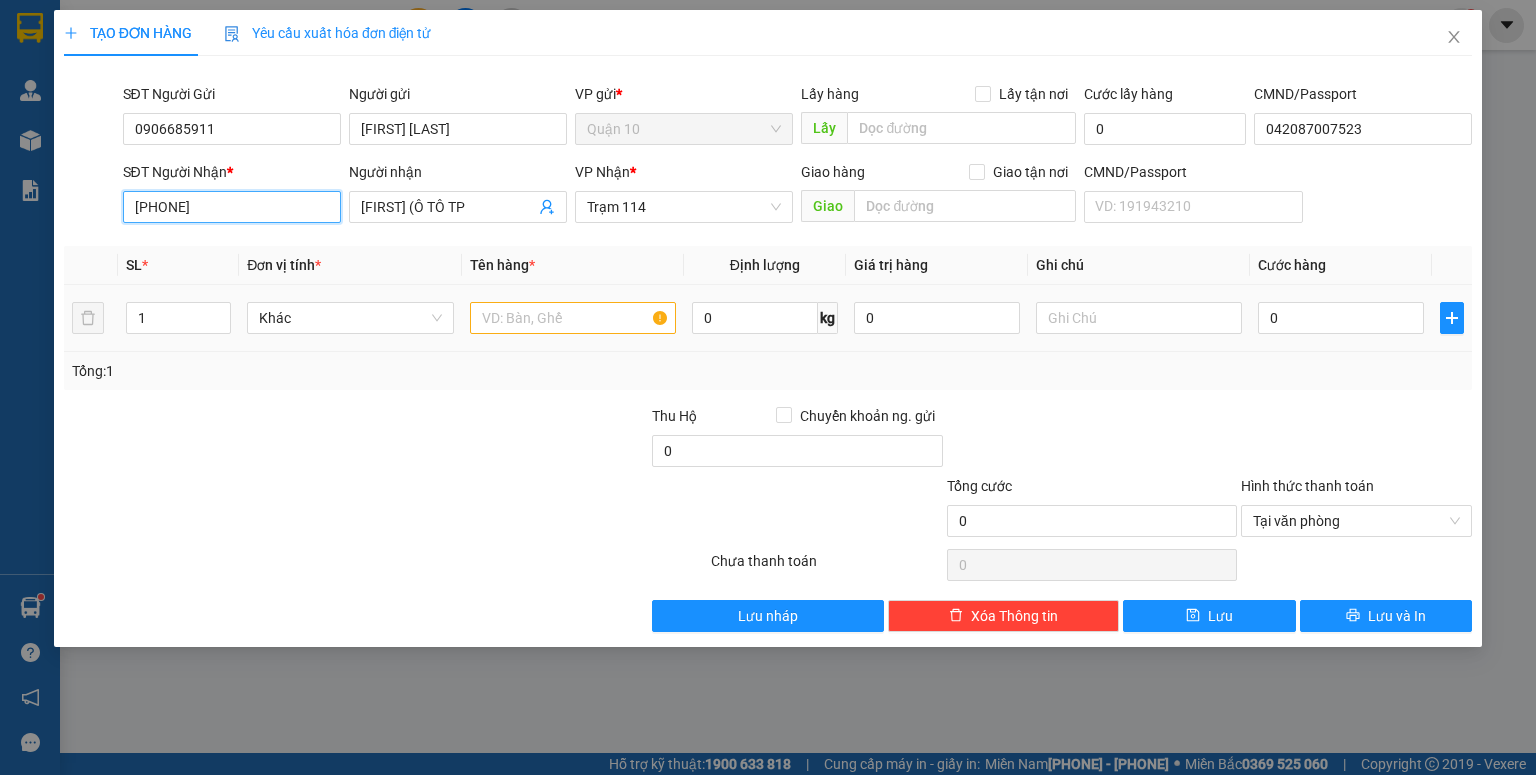 type on "[PHONE]" 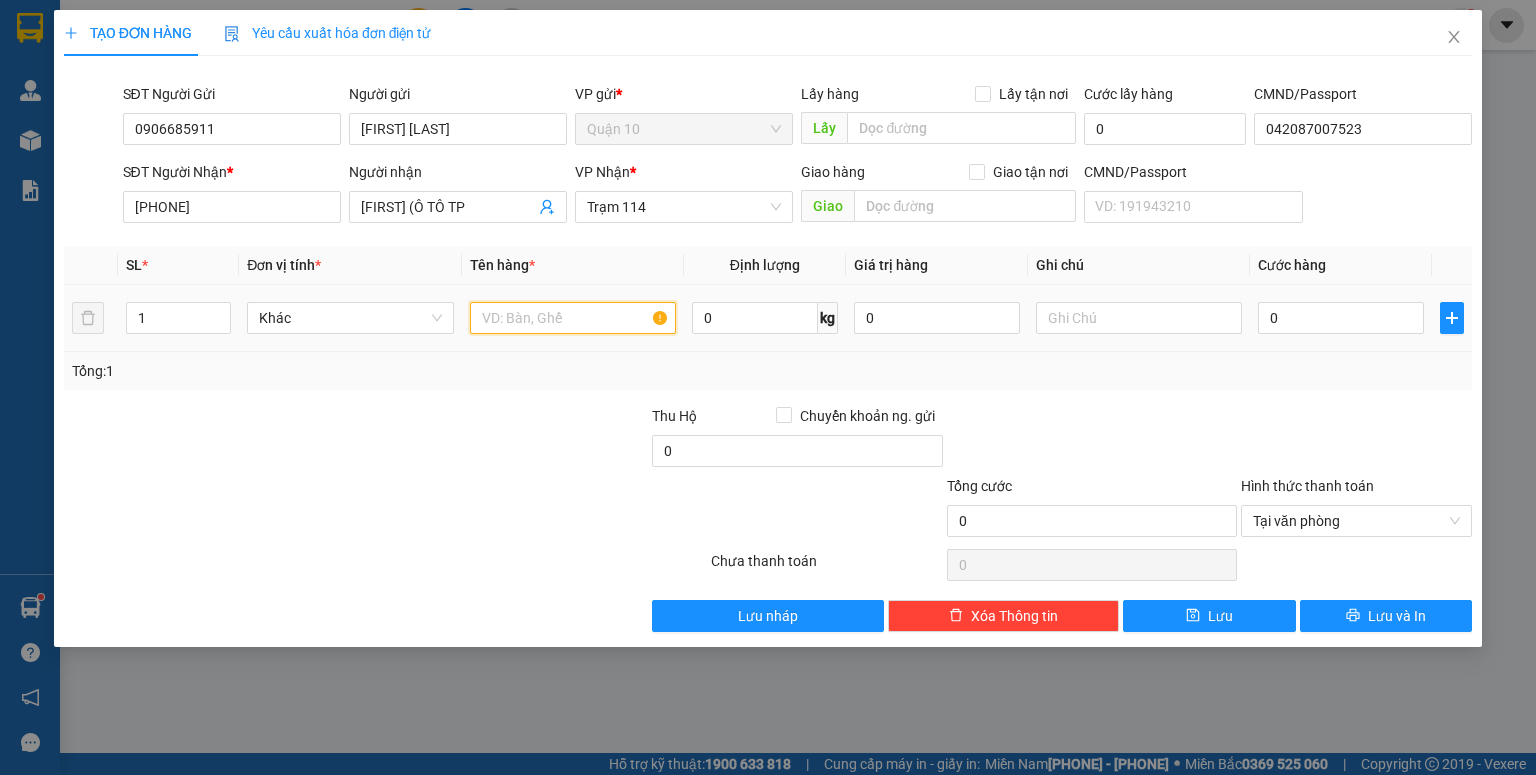 click at bounding box center (573, 318) 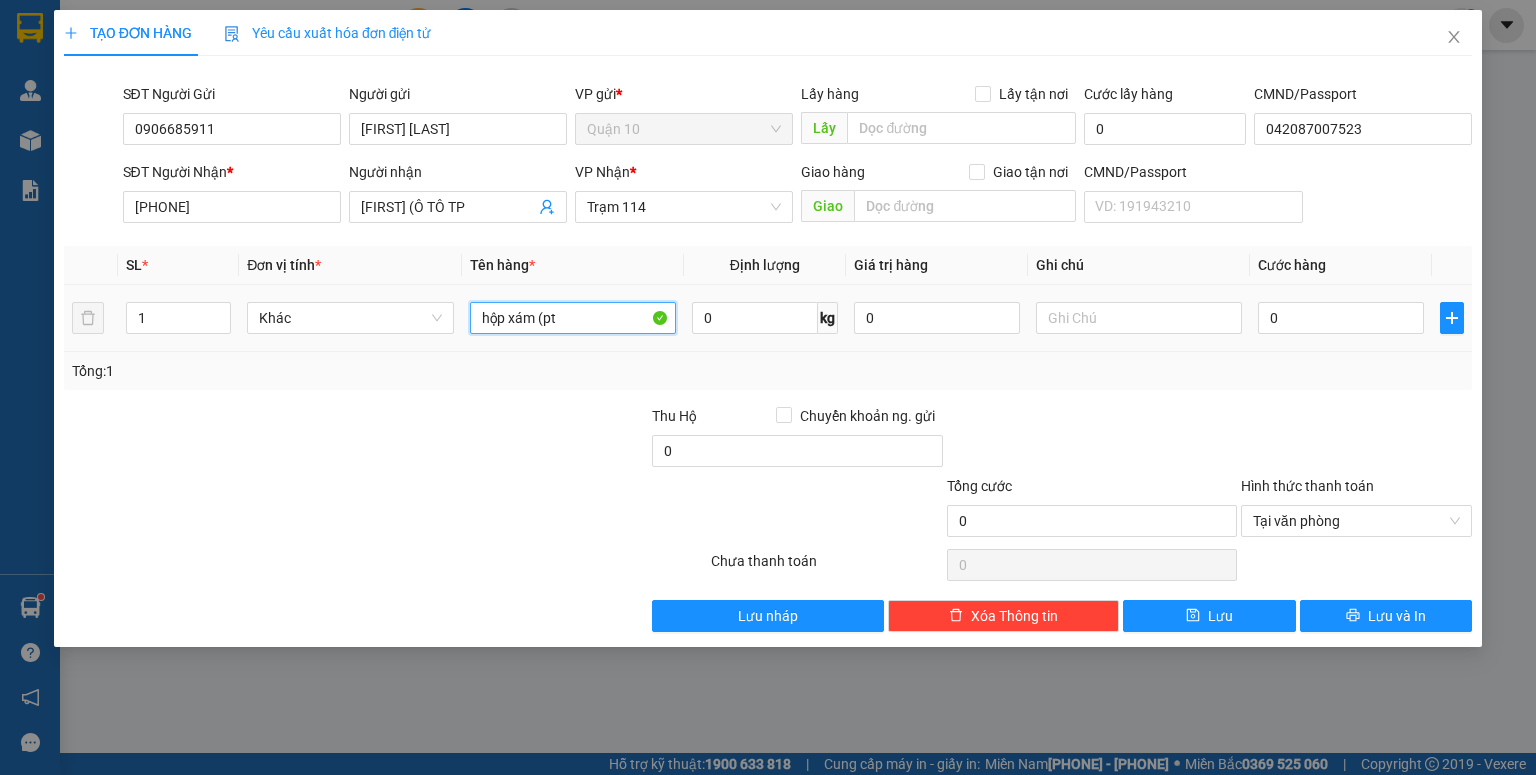 type on "hộp xám (pt" 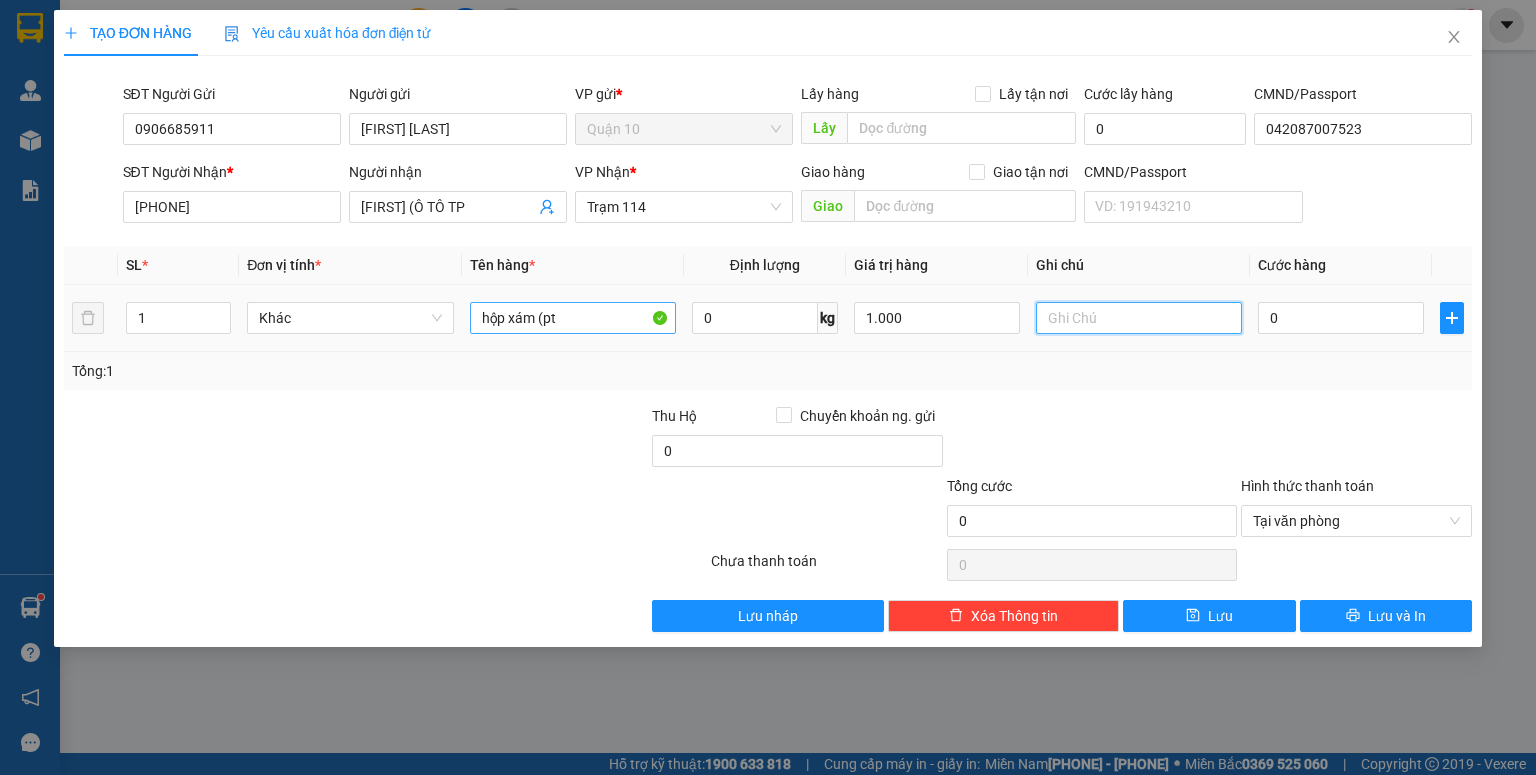 type on "1.000.000" 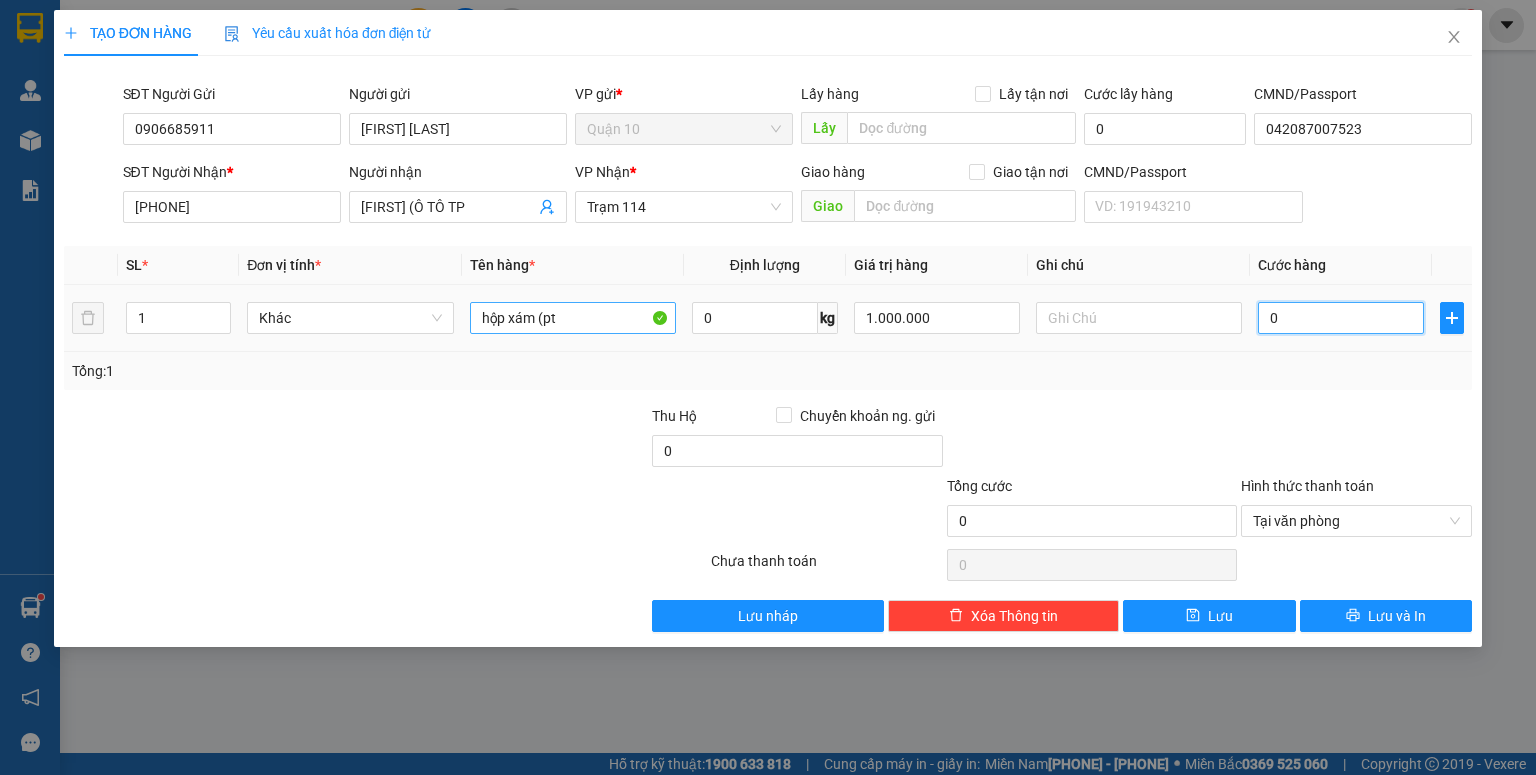 type on "5" 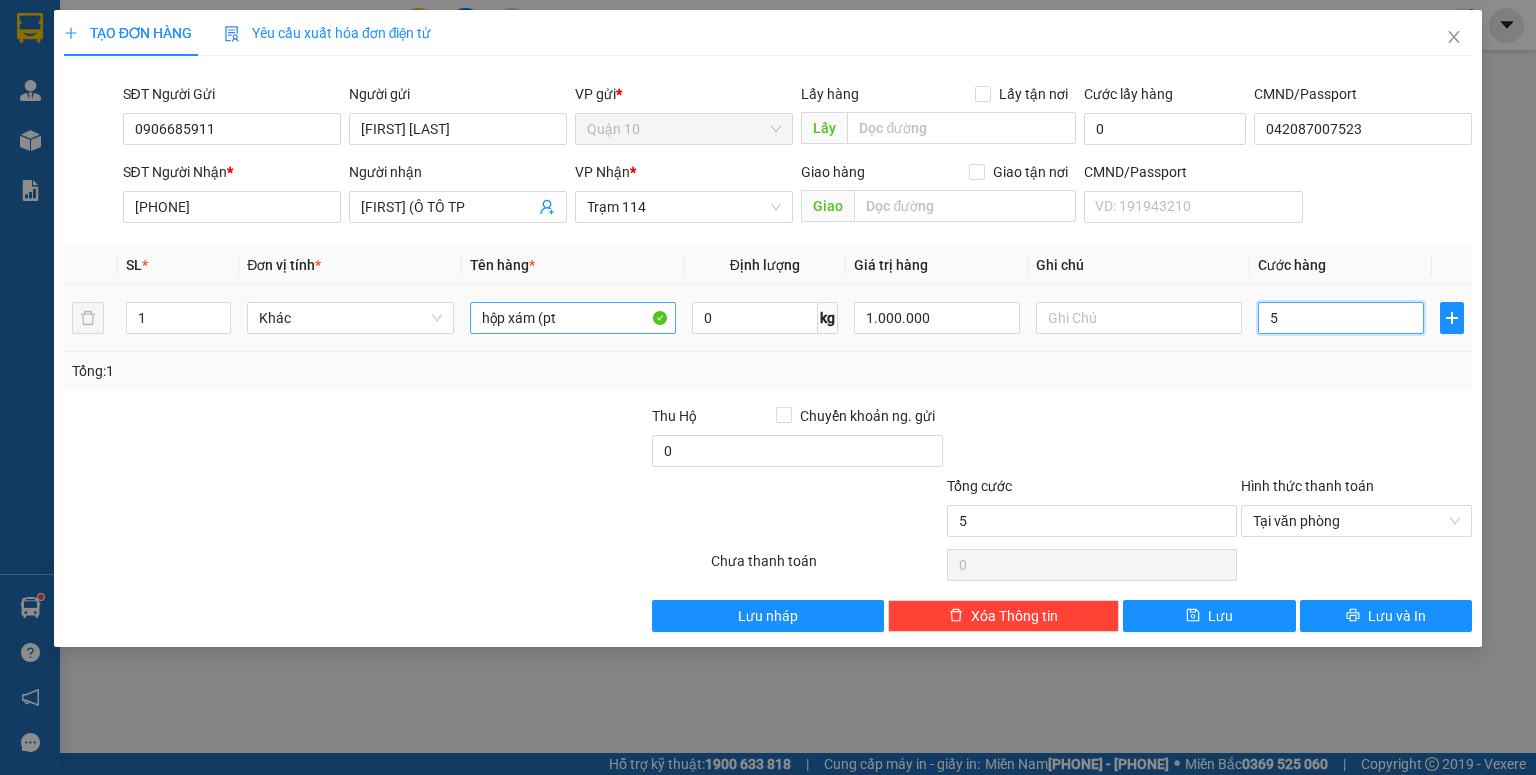 type on "50" 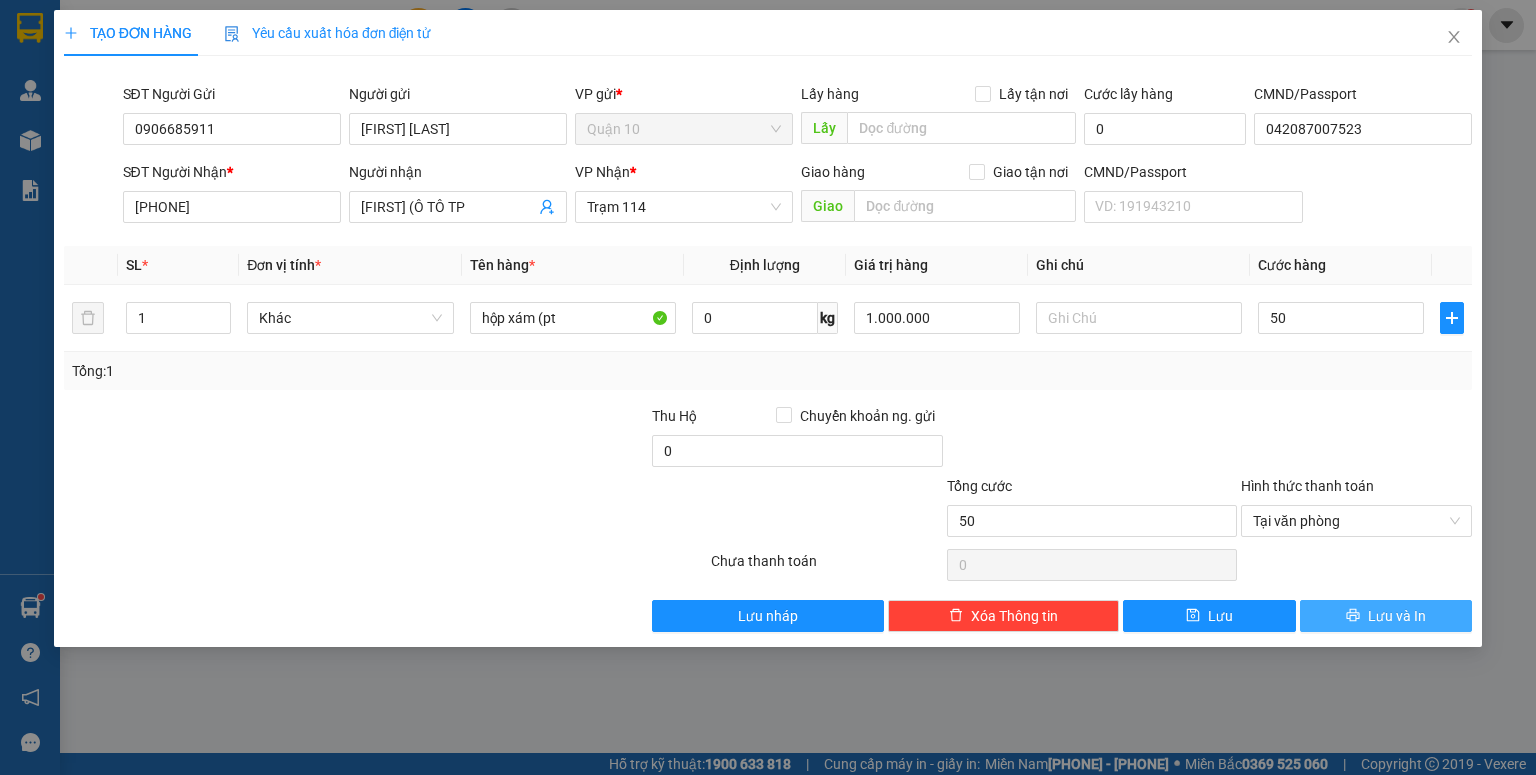 type on "50.000" 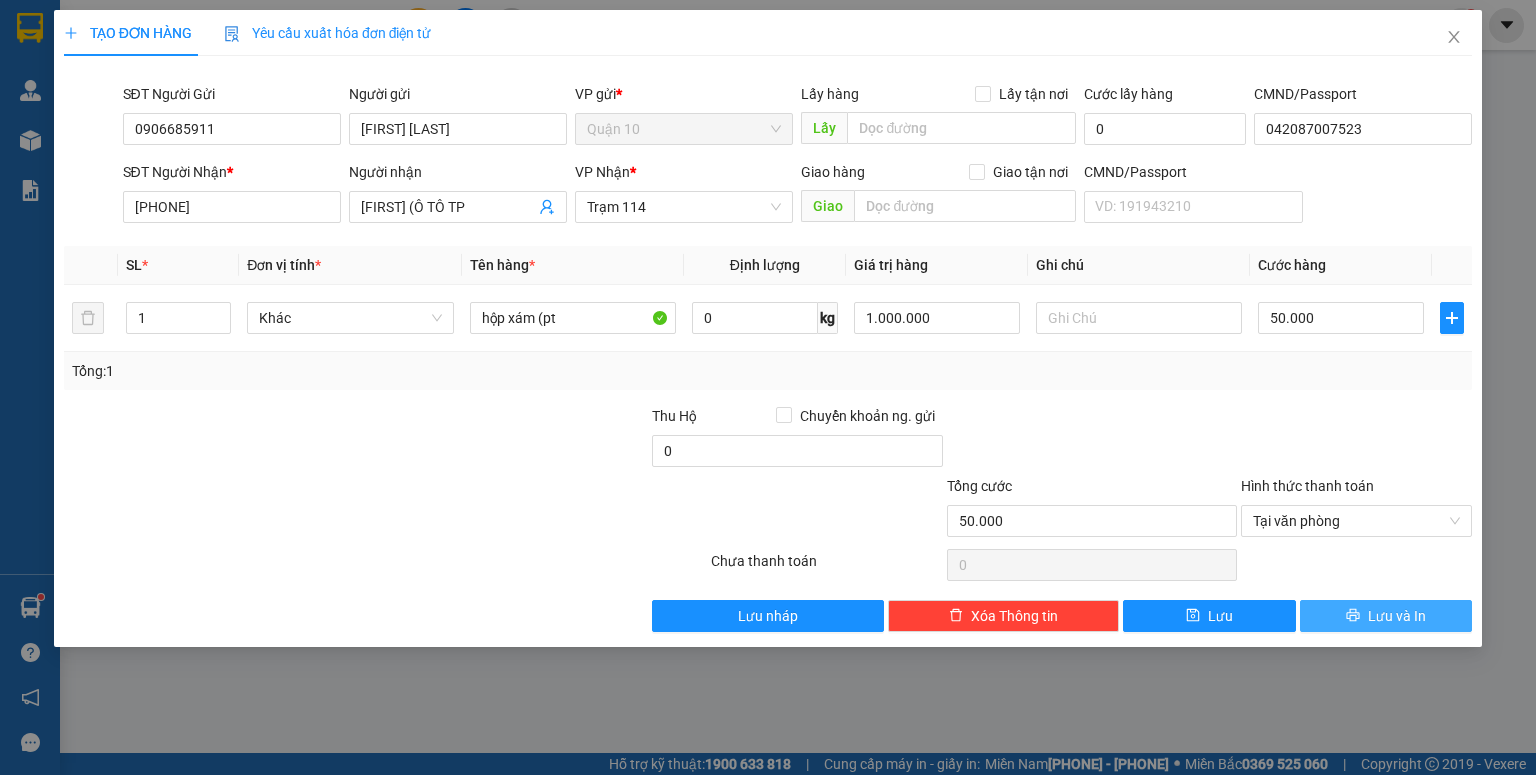 click on "Lưu và In" at bounding box center [1386, 616] 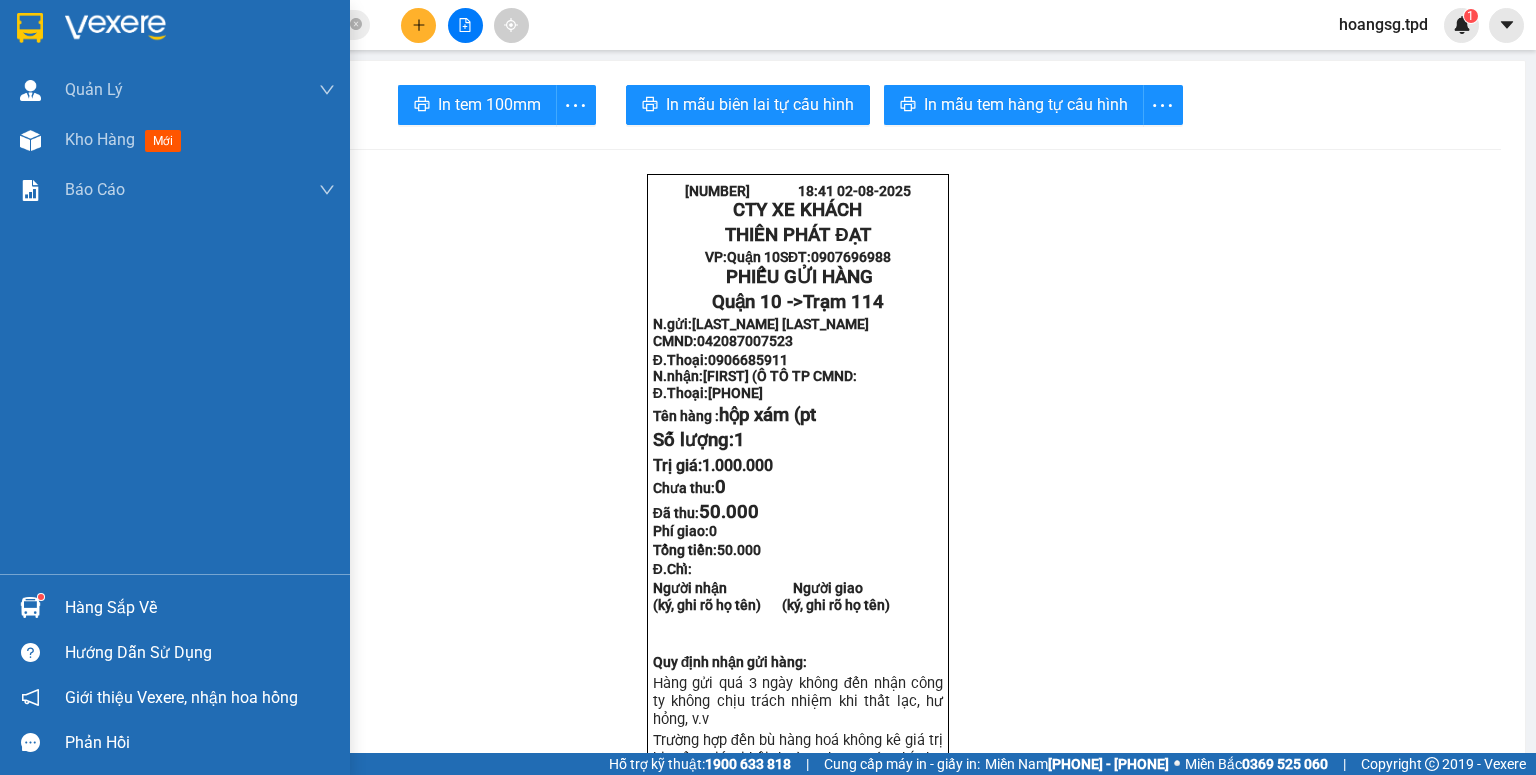 click on "Hàng sắp về" at bounding box center [200, 608] 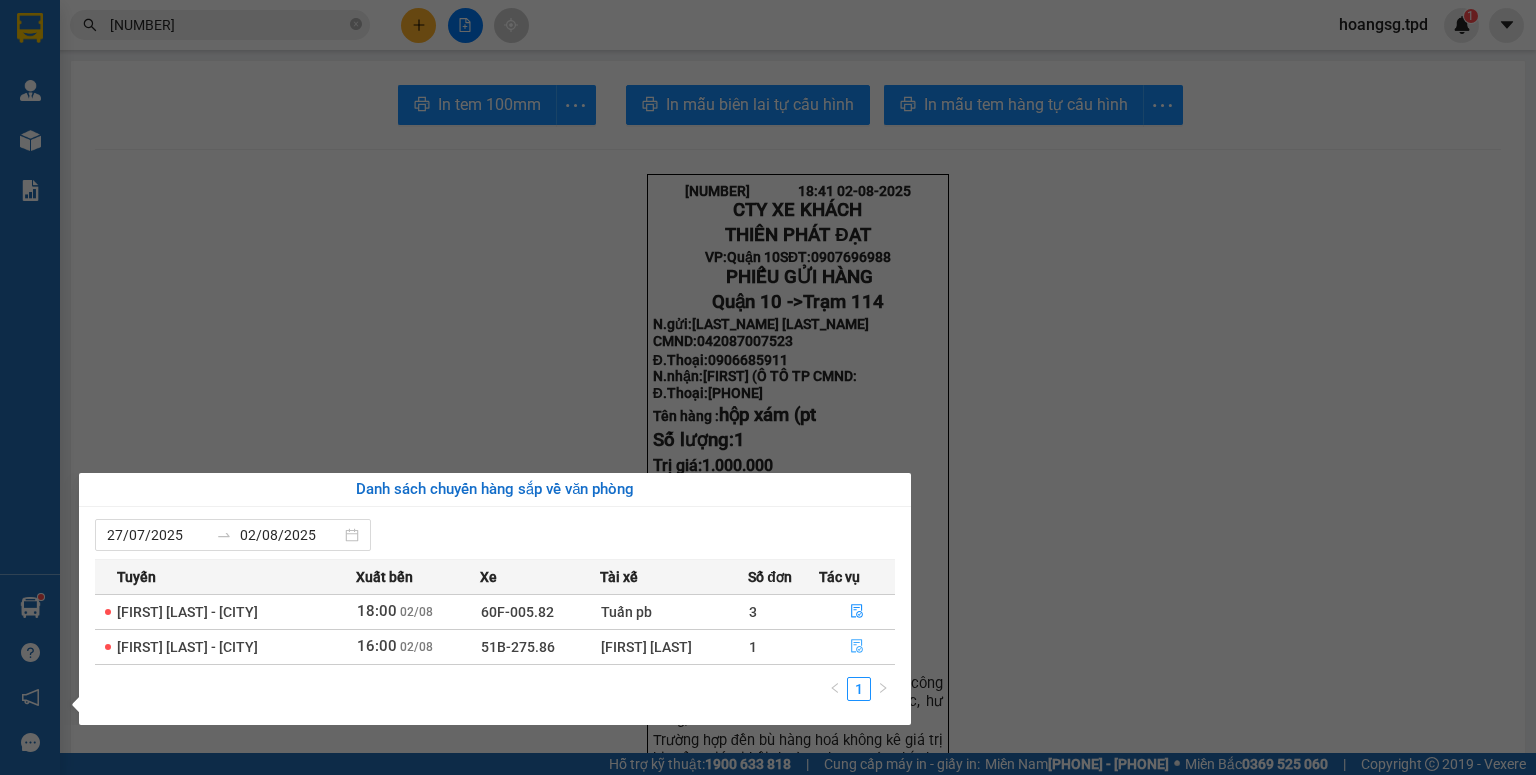click 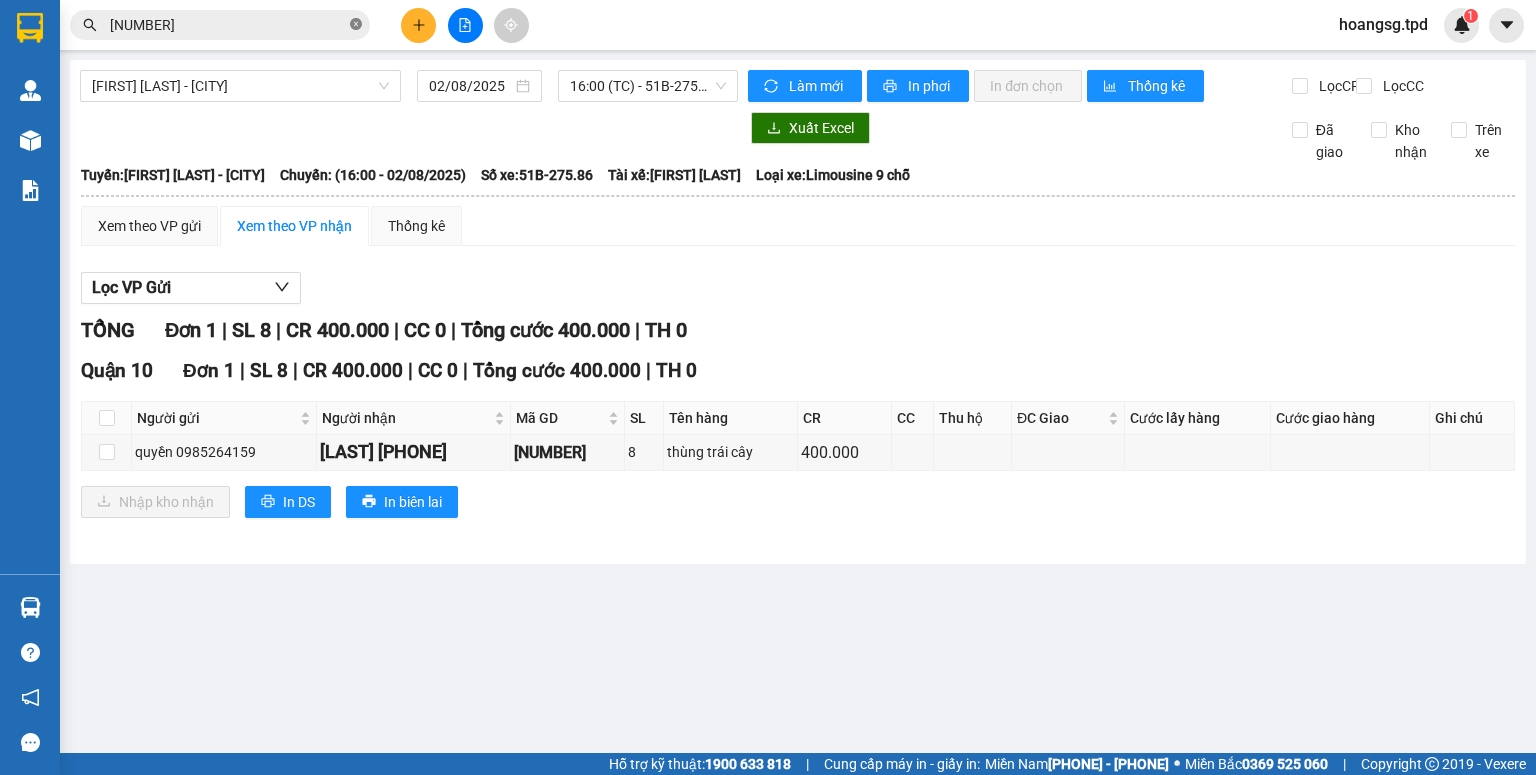 click 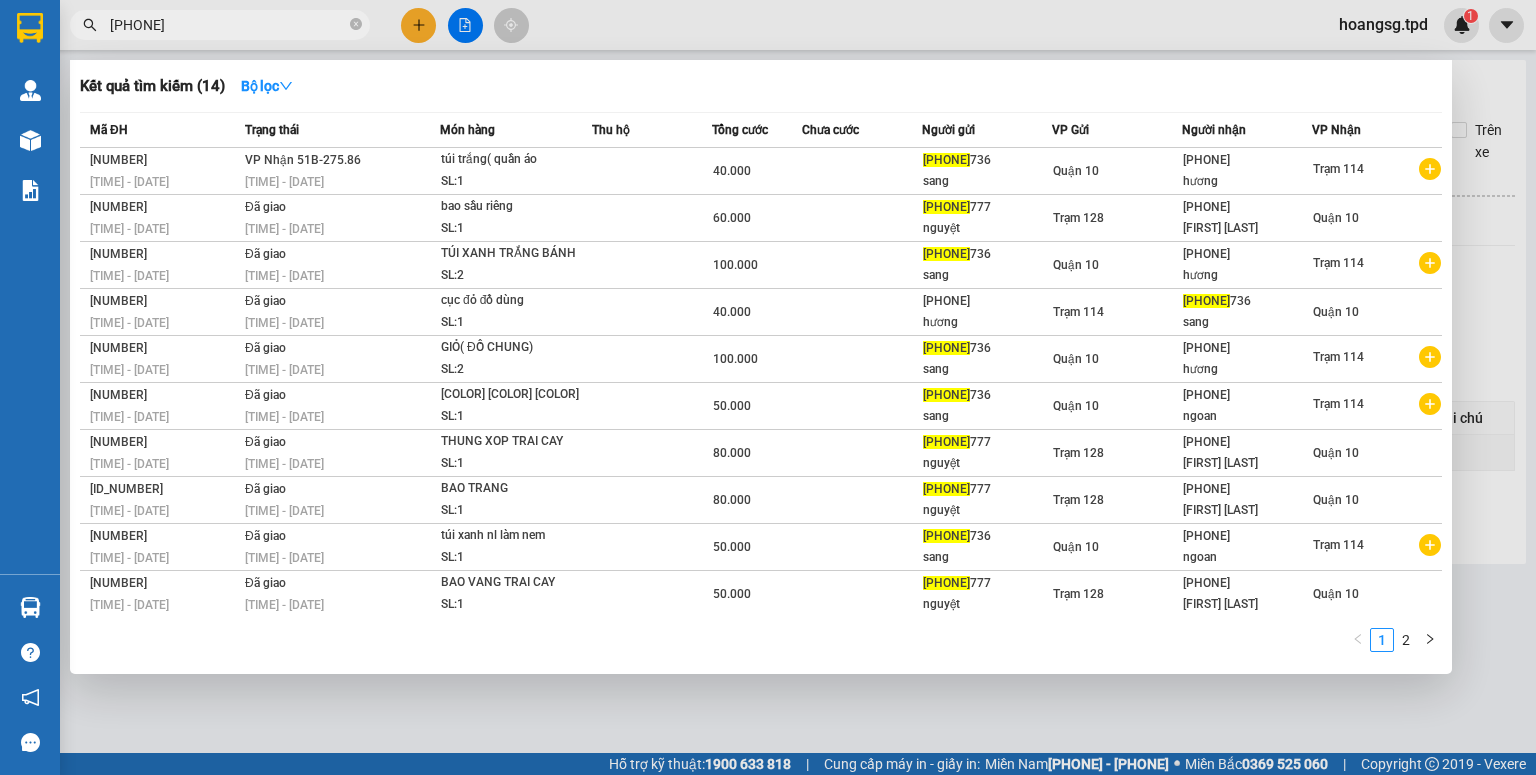type on "[PHONE]" 